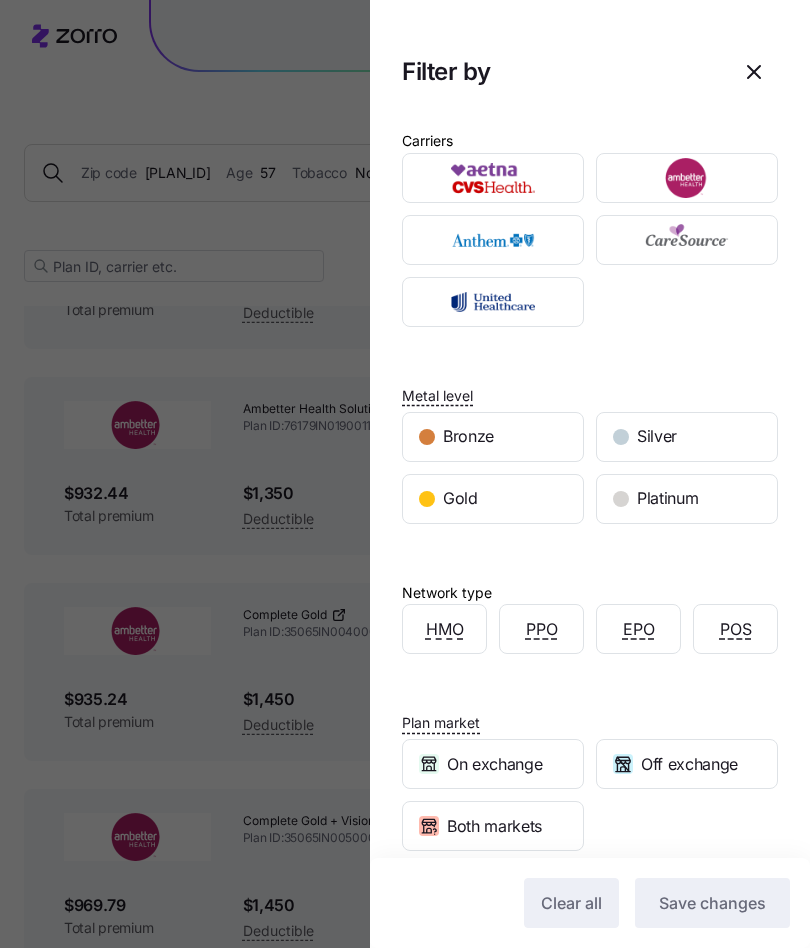 scroll, scrollTop: 4396, scrollLeft: 0, axis: vertical 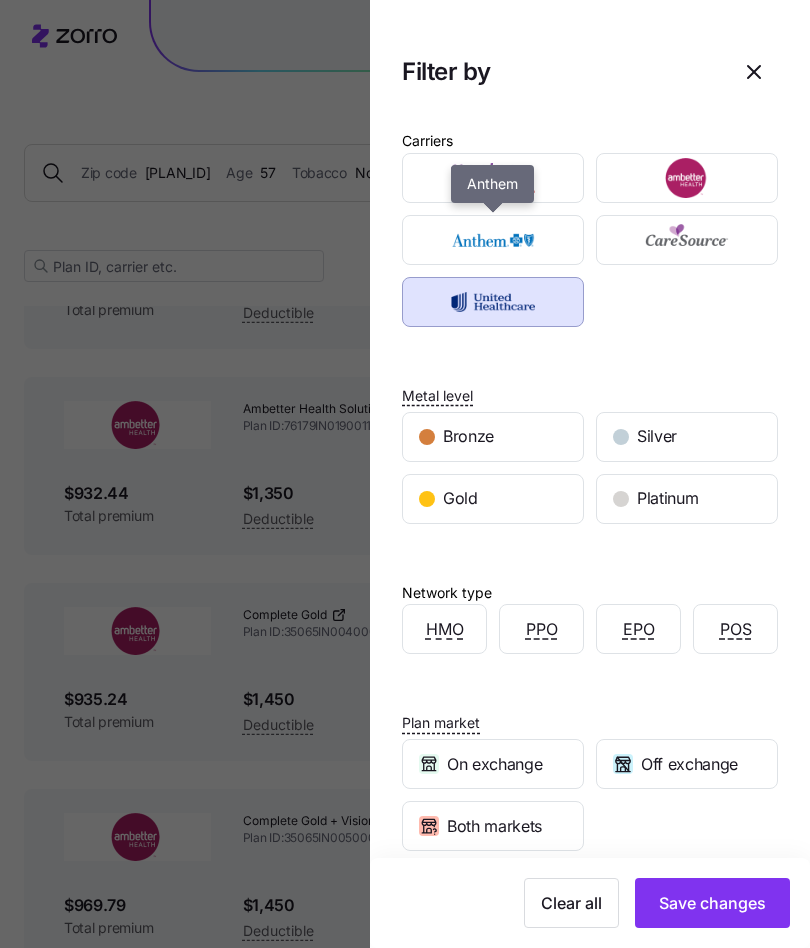 click at bounding box center [493, 240] 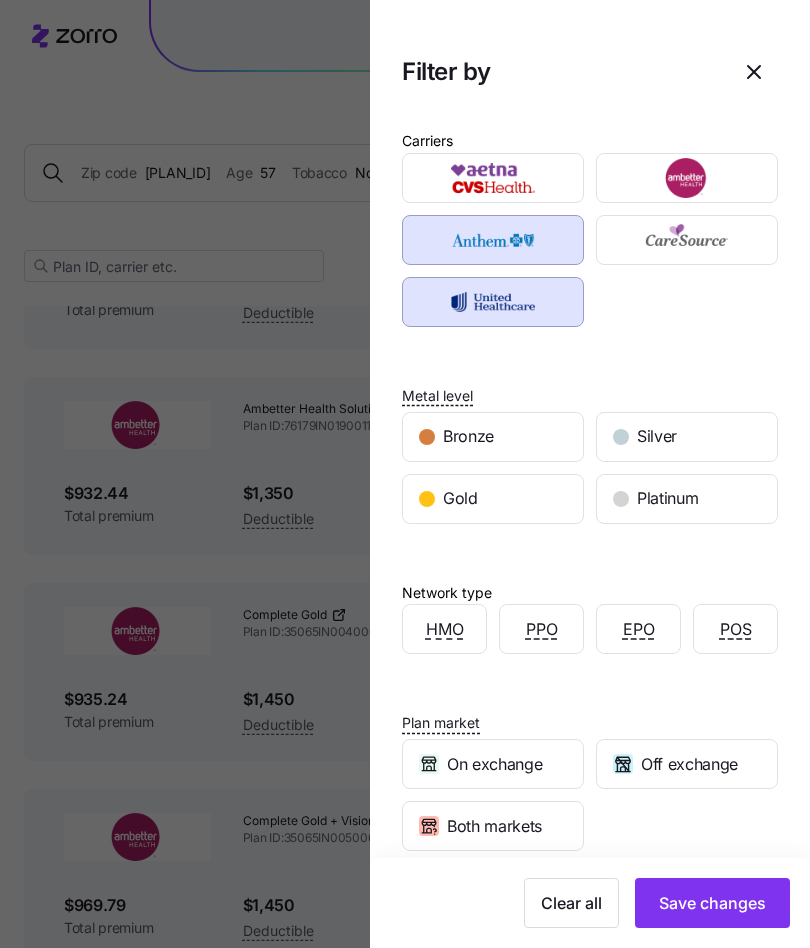click on "Save changes" at bounding box center [712, 903] 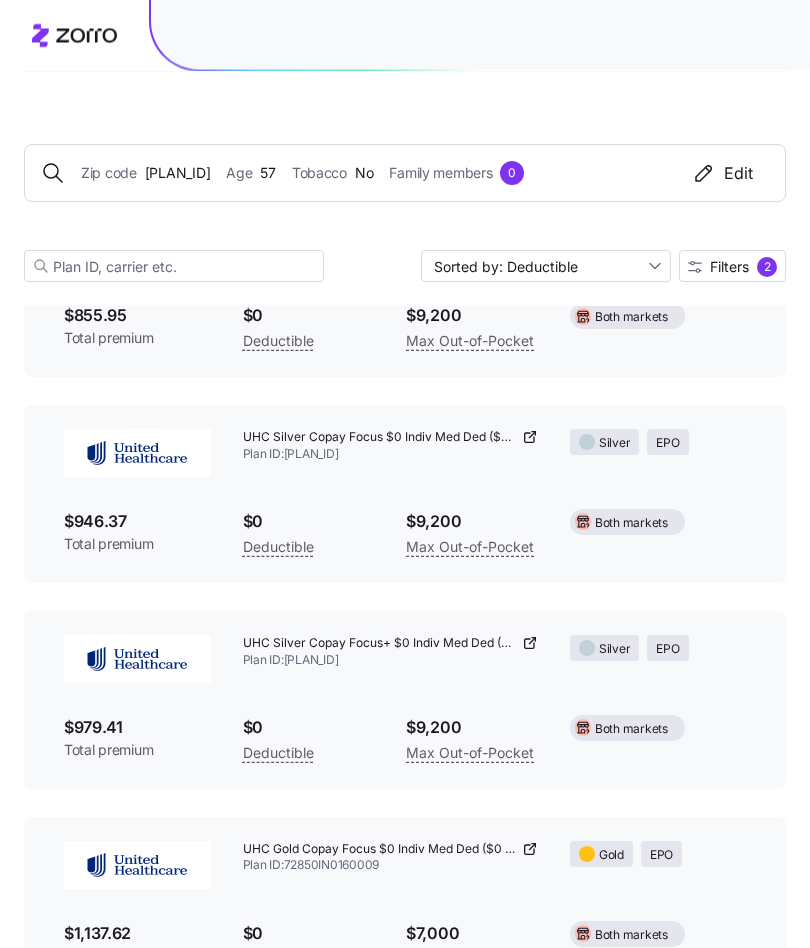 scroll, scrollTop: 0, scrollLeft: 0, axis: both 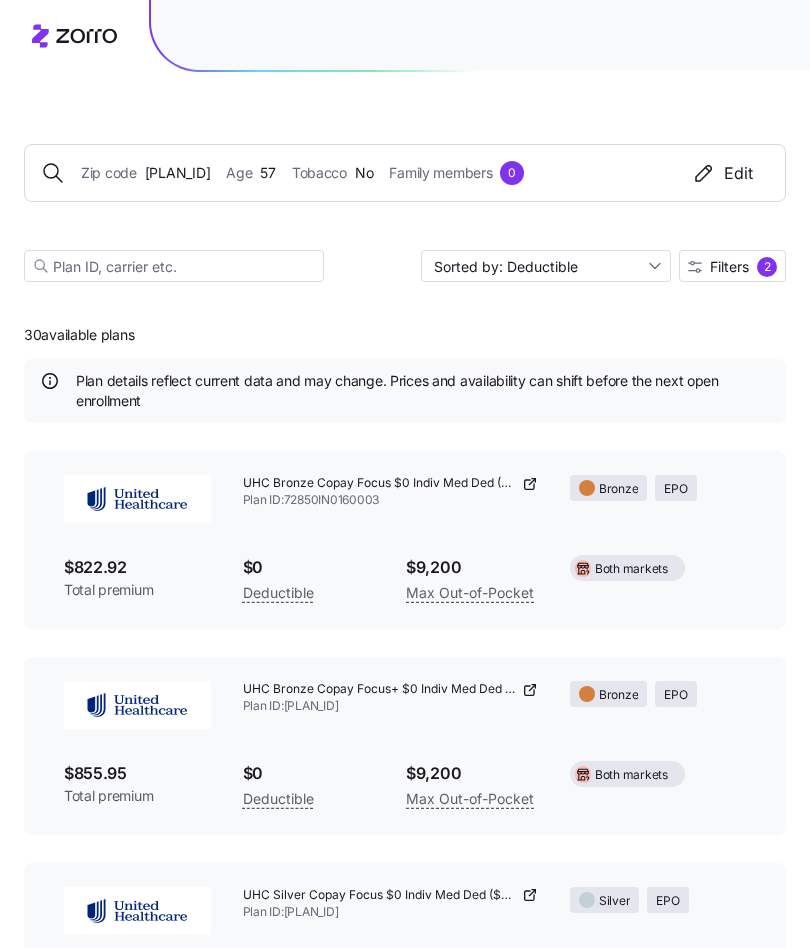 click 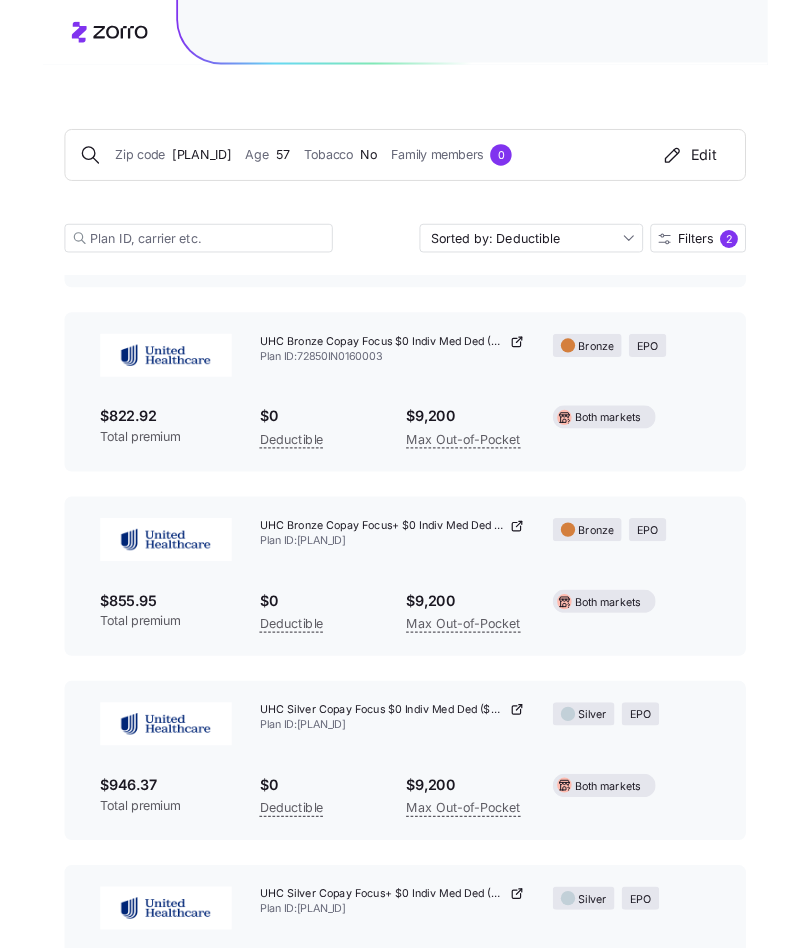 scroll, scrollTop: 102, scrollLeft: 0, axis: vertical 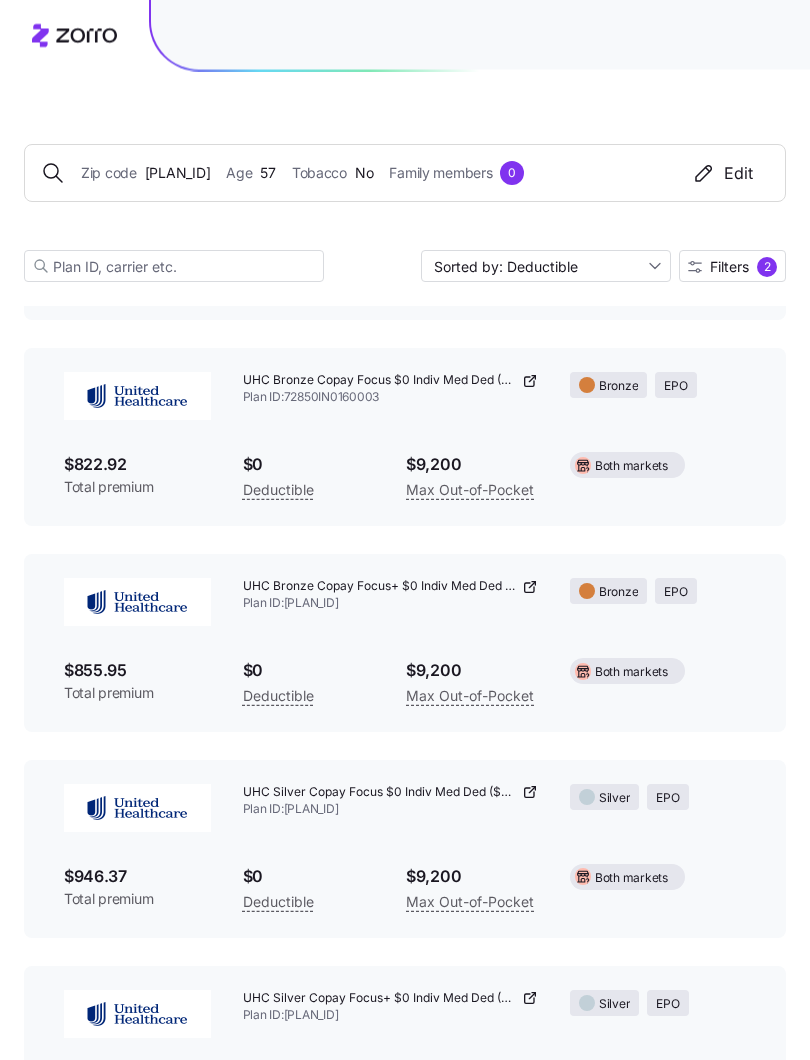 click on "UHC Bronze Copay Focus+ $0 Indiv Med Ded ($0 Virtual Urgent Care, Dental + Vision, No Referrals) Plan ID:  [PLAN_ID]" at bounding box center (390, 596) 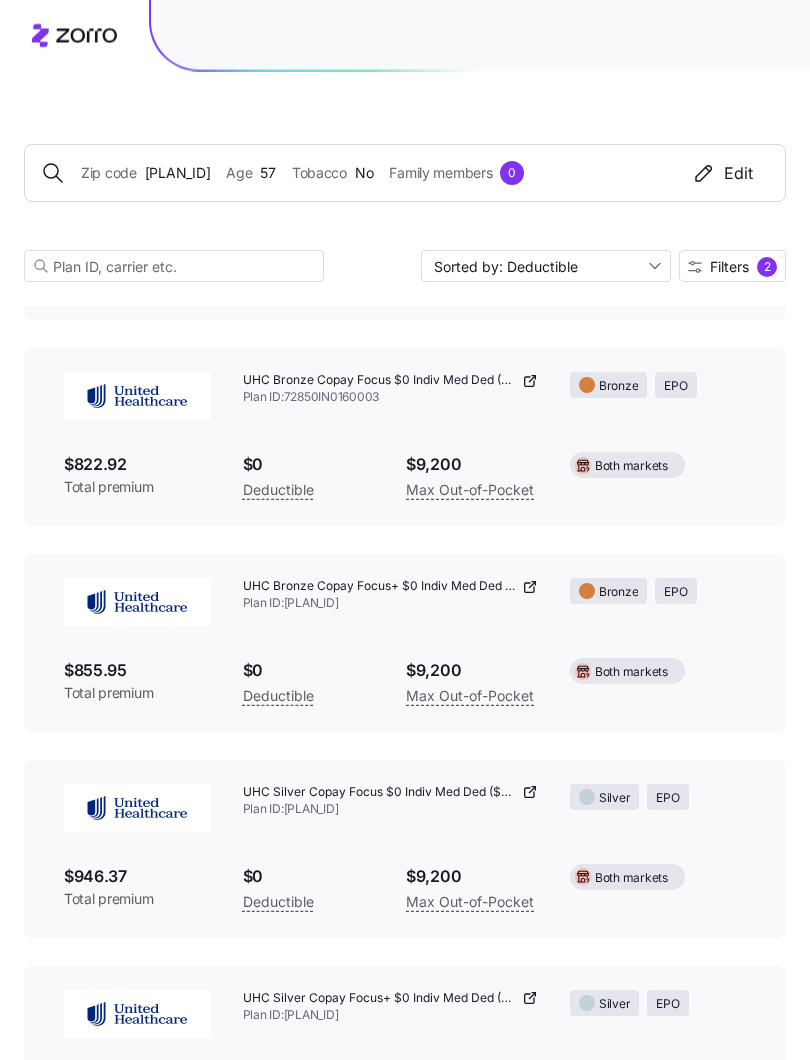 click 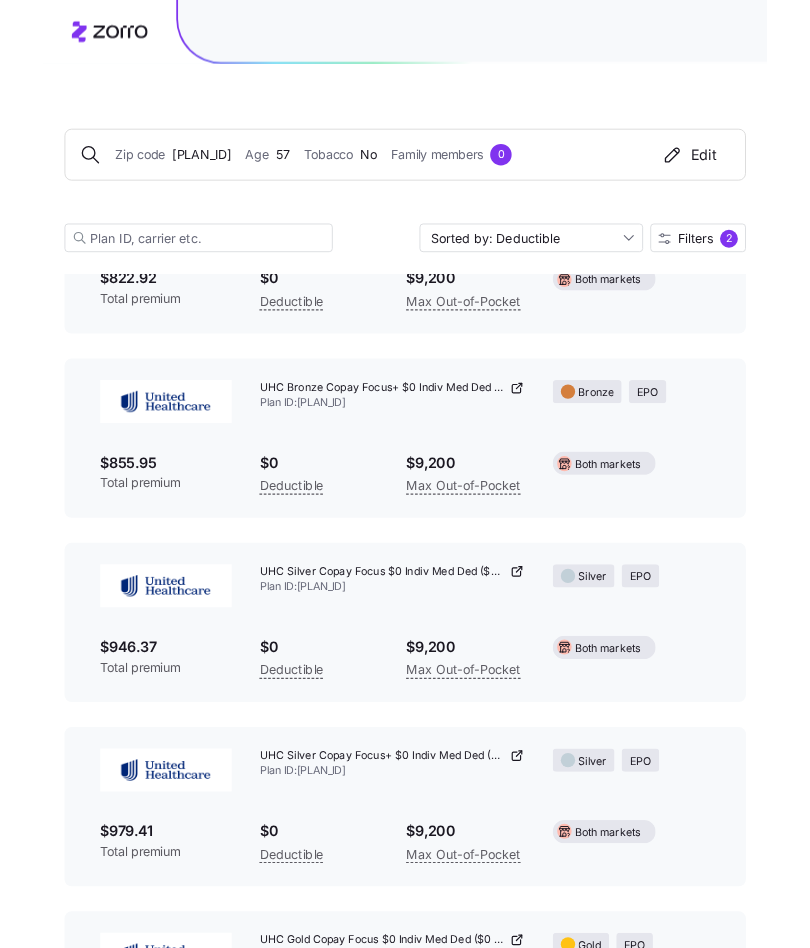 scroll, scrollTop: 257, scrollLeft: 0, axis: vertical 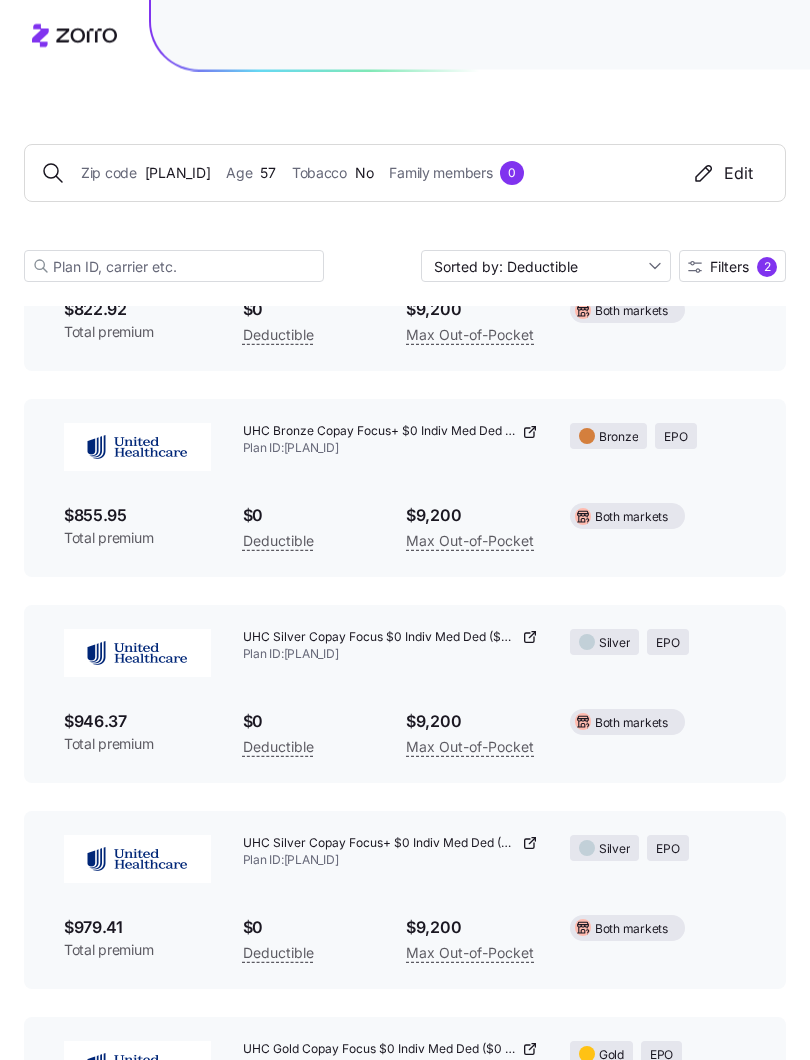 click 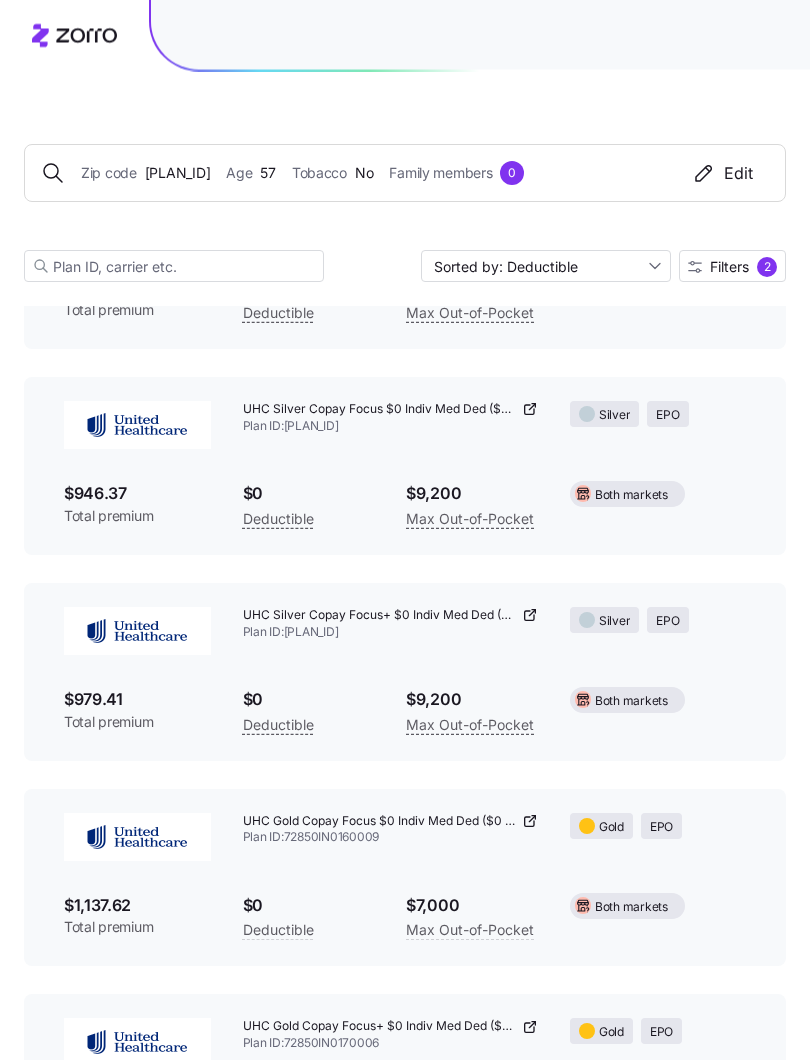scroll, scrollTop: 487, scrollLeft: 0, axis: vertical 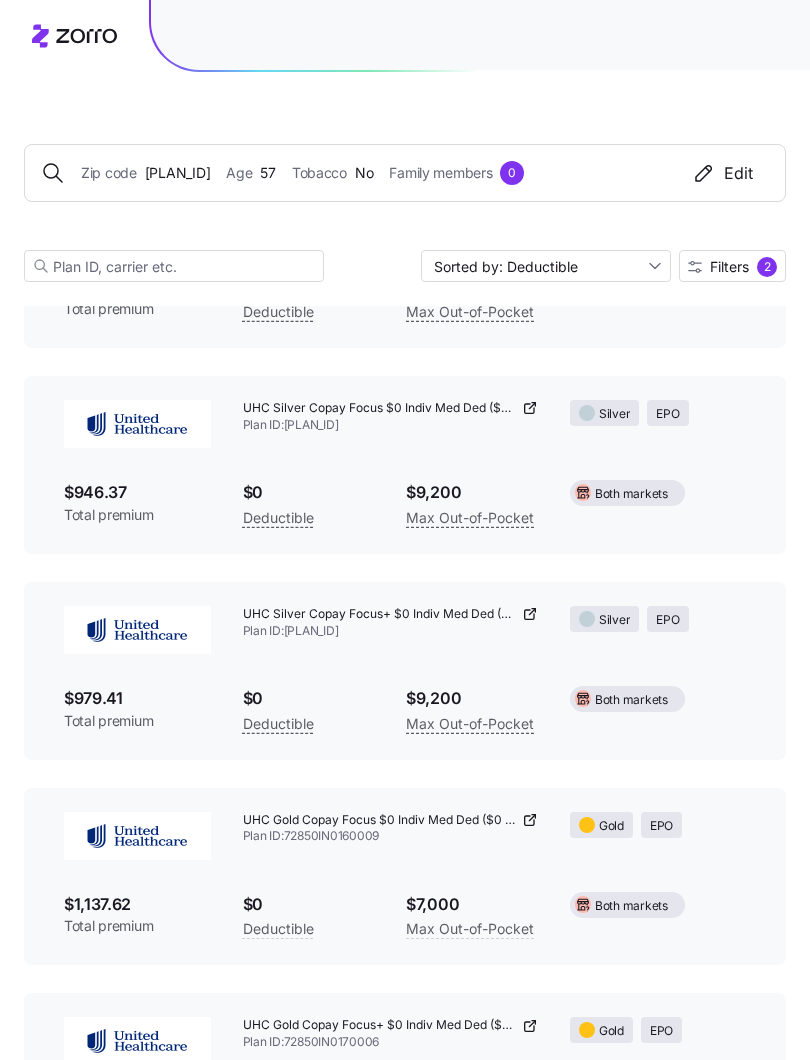 click 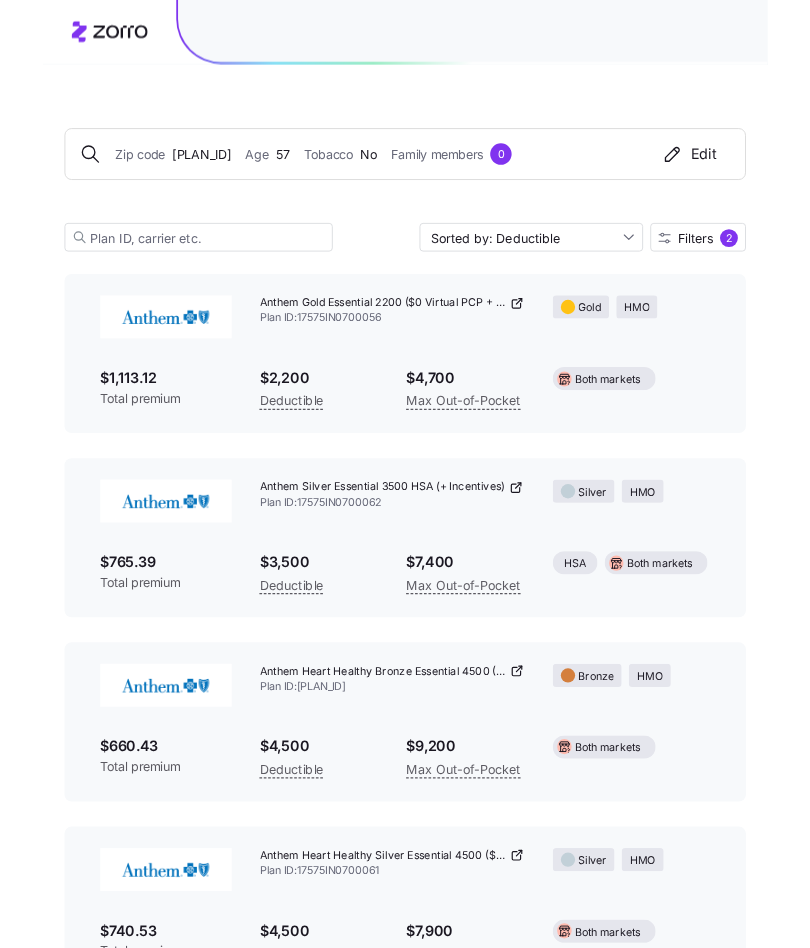 scroll, scrollTop: 2204, scrollLeft: 0, axis: vertical 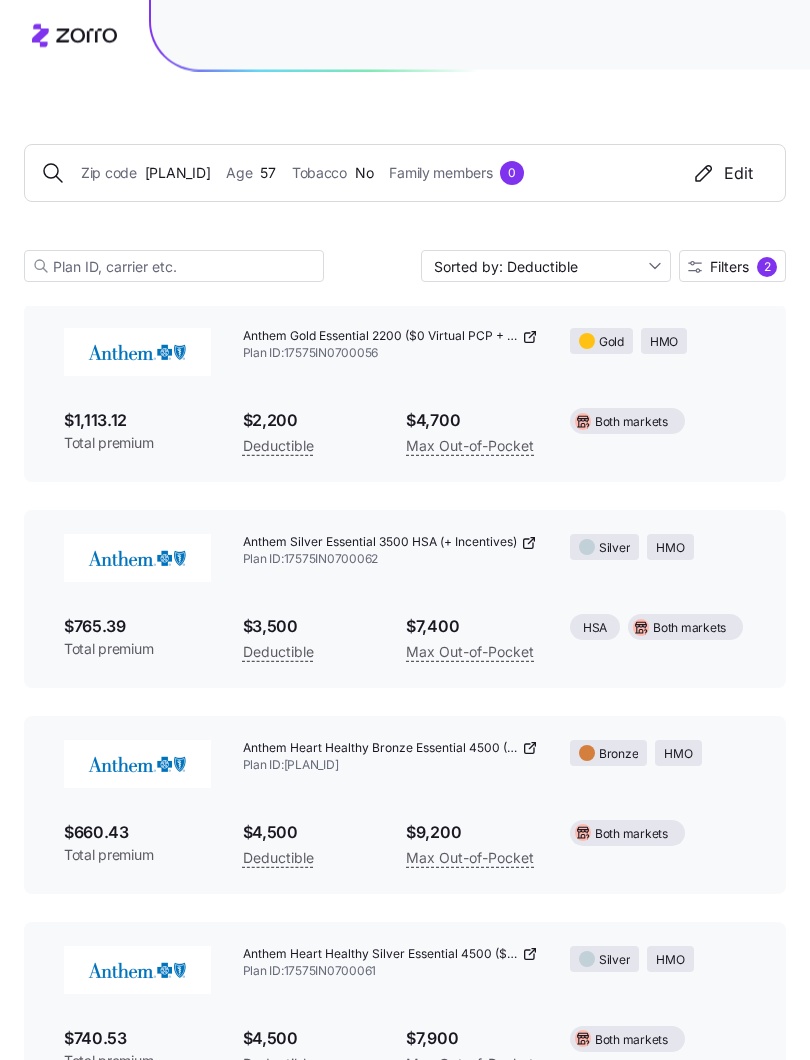 click 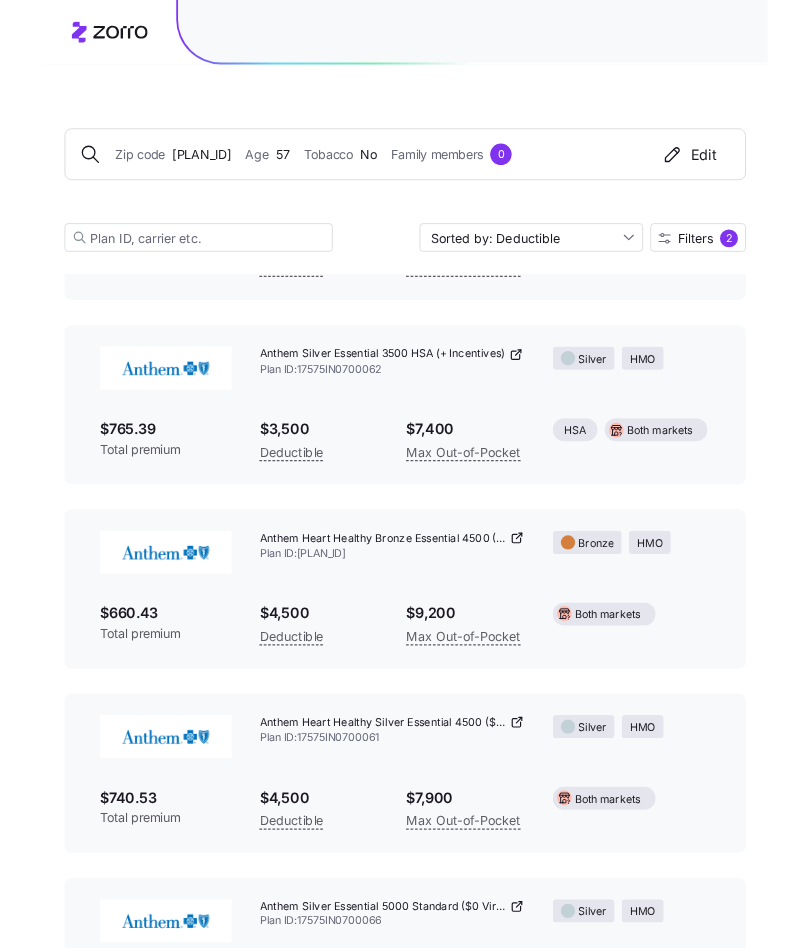 scroll, scrollTop: 2352, scrollLeft: 0, axis: vertical 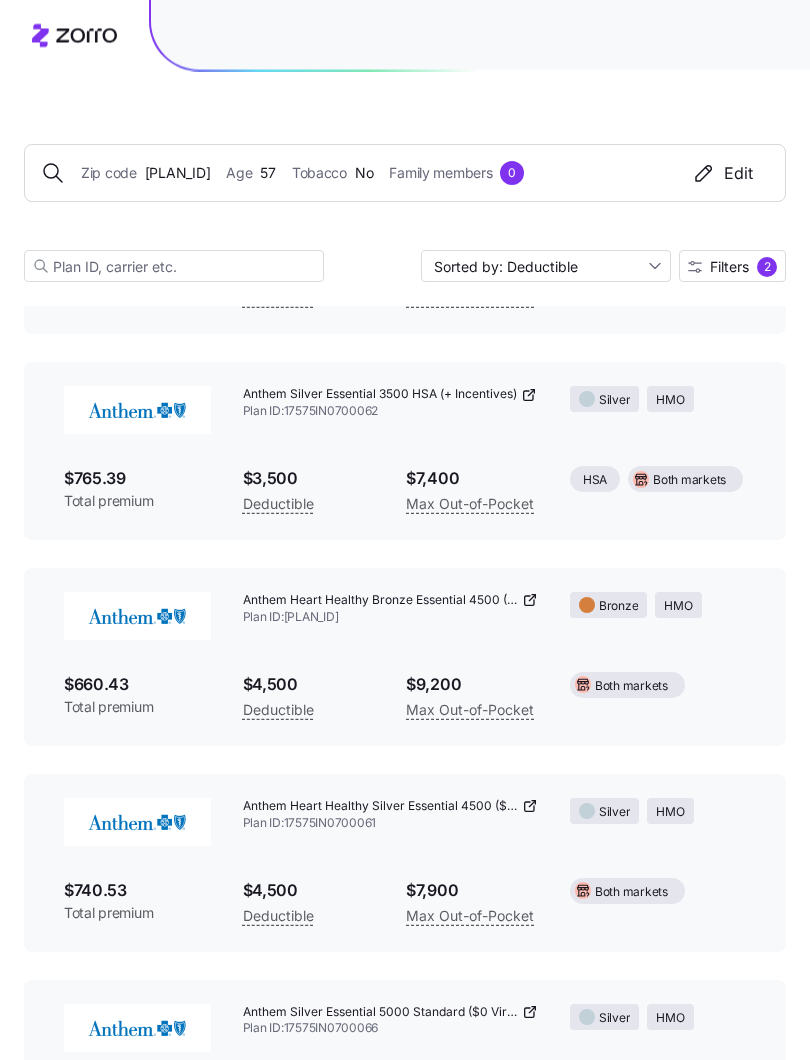 click on "Anthem Heart Healthy Bronze Essential 4500 ($0 Virtual PCP + $0 Select Drugs + Incentives) Plan ID:  [PLAN_ID]" at bounding box center [390, 610] 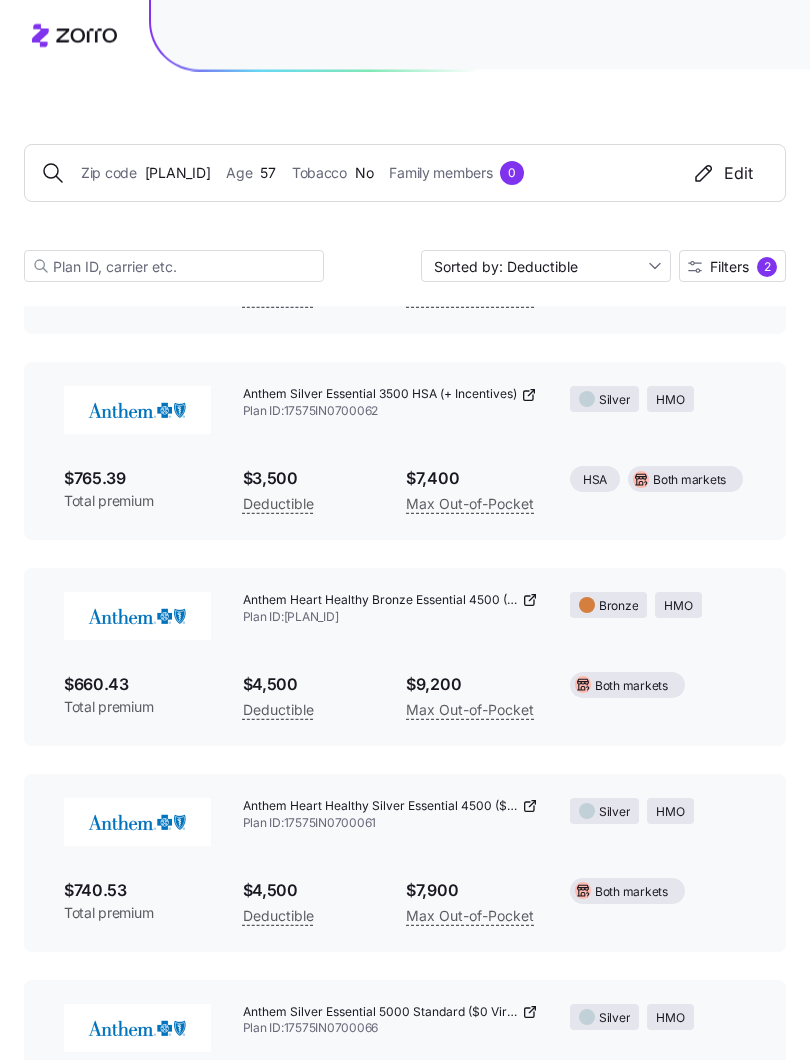 click 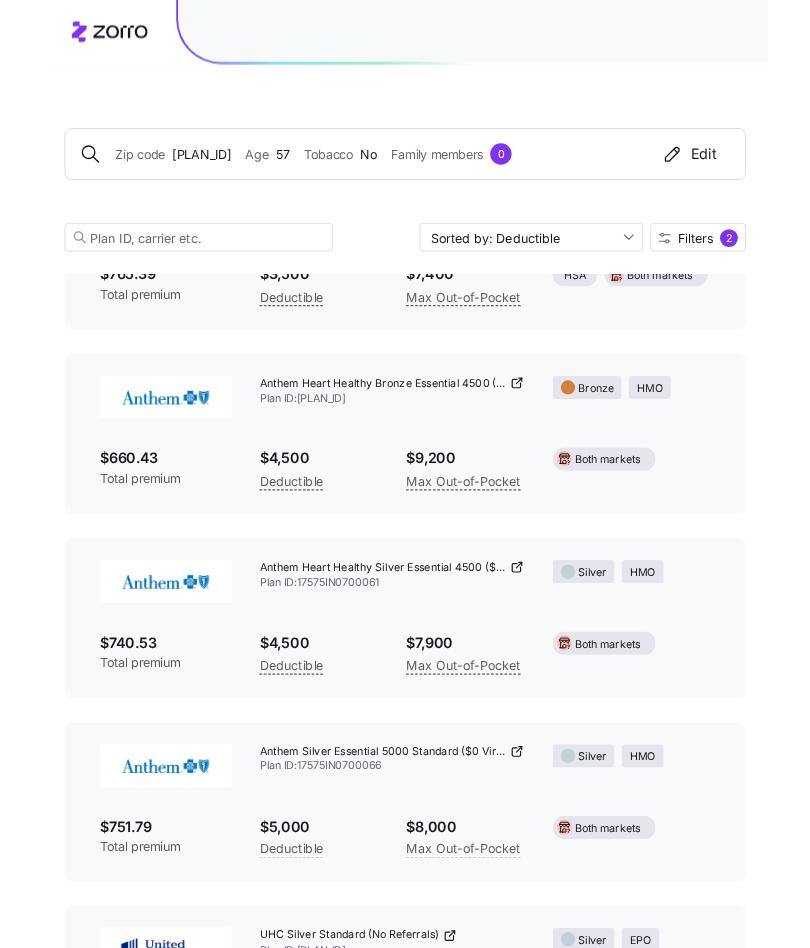 scroll, scrollTop: 2541, scrollLeft: 0, axis: vertical 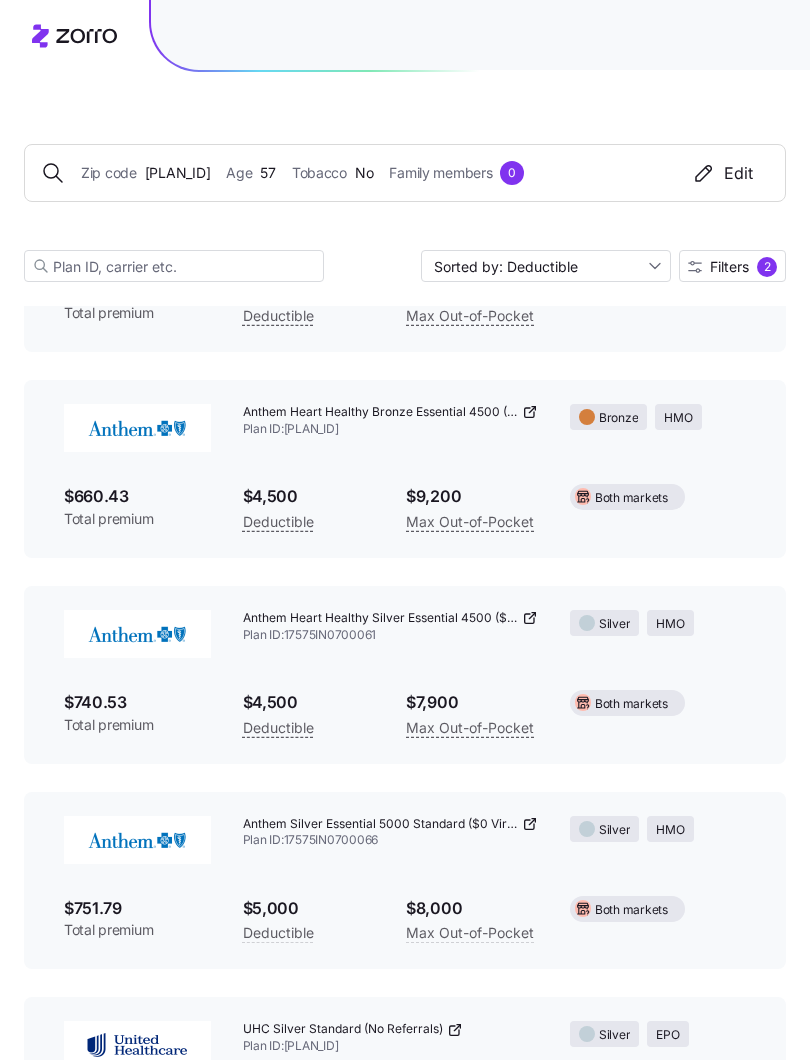 click 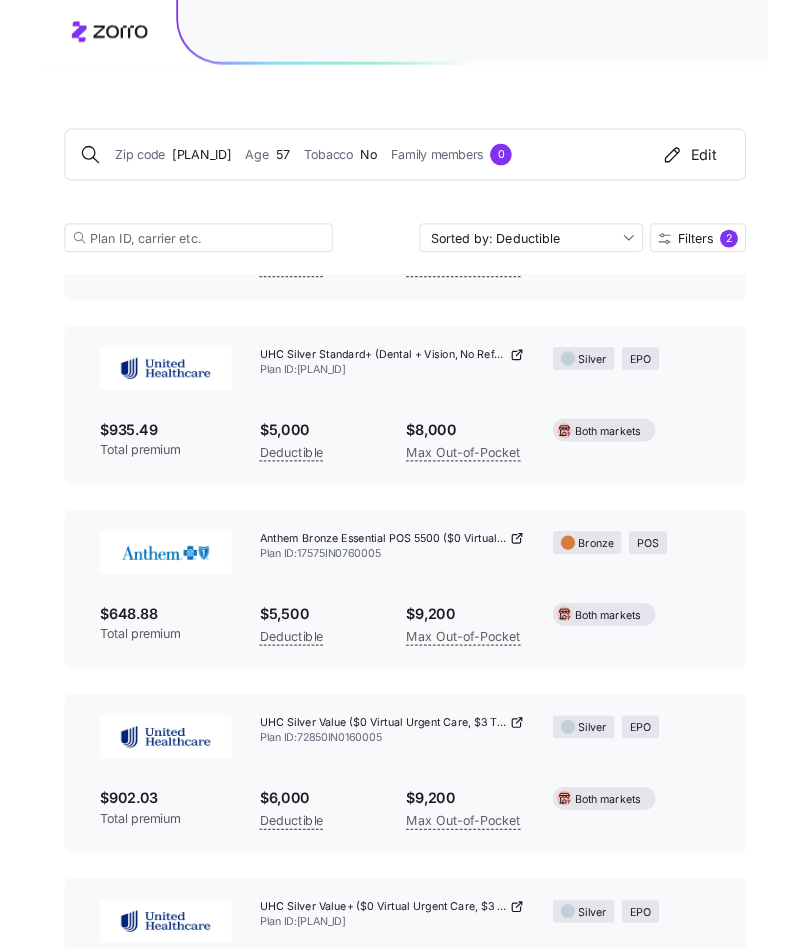 scroll, scrollTop: 3381, scrollLeft: 0, axis: vertical 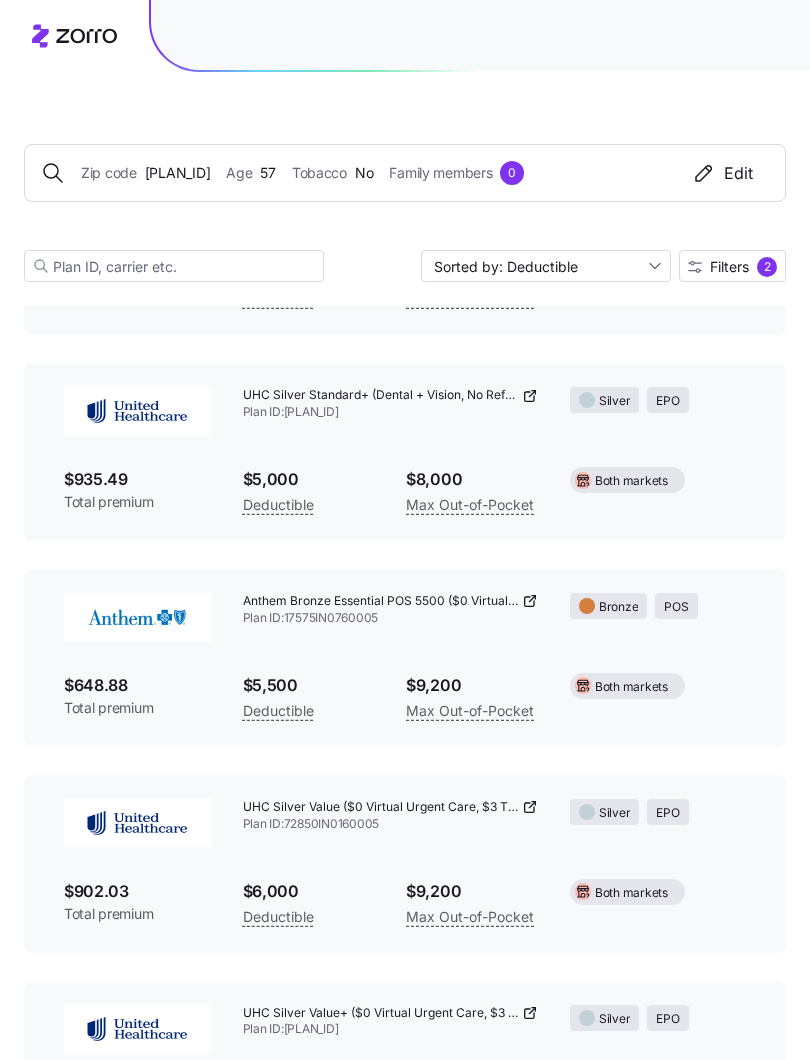 click on "Anthem Bronze Essential POS 5500 ($0 Virtual PCP + $0 Select Drugs + Incentives) Plan ID:  [PLAN_ID]" at bounding box center (390, 610) 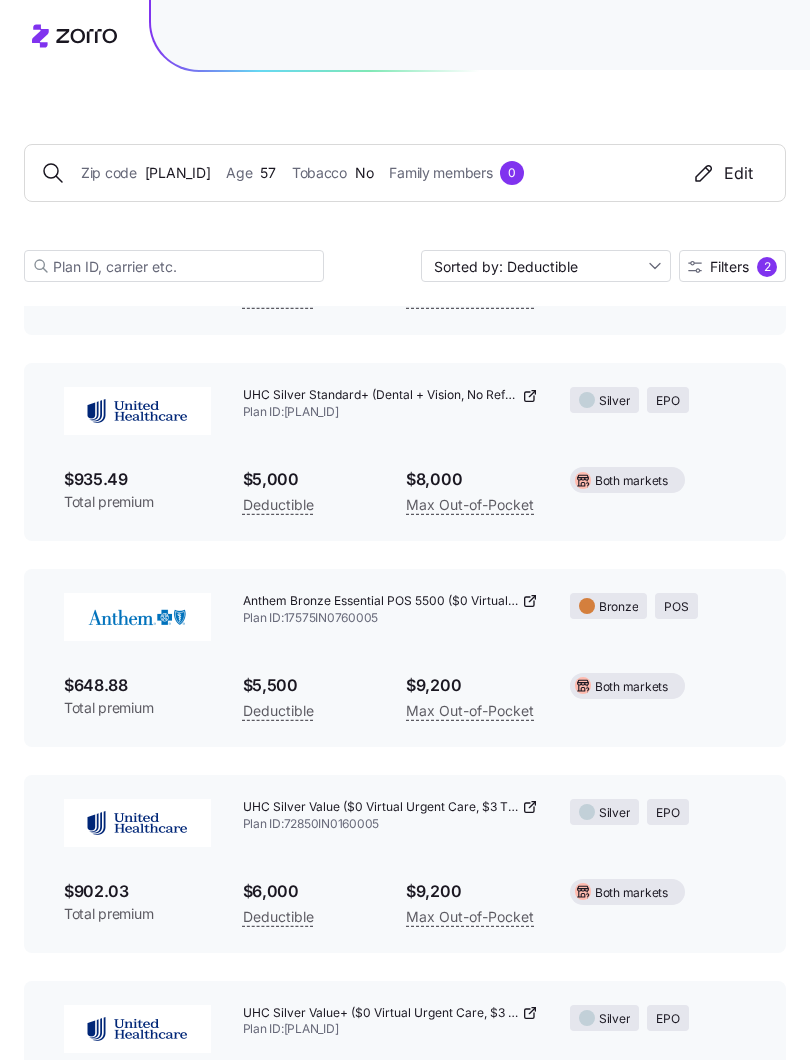 click 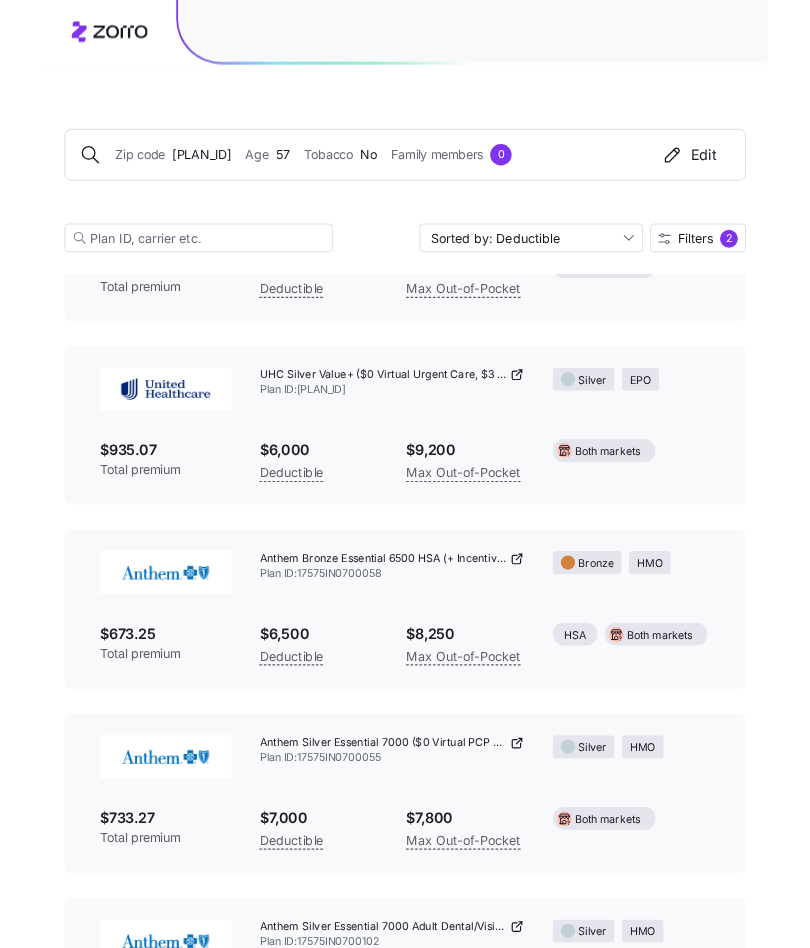 scroll, scrollTop: 3975, scrollLeft: 0, axis: vertical 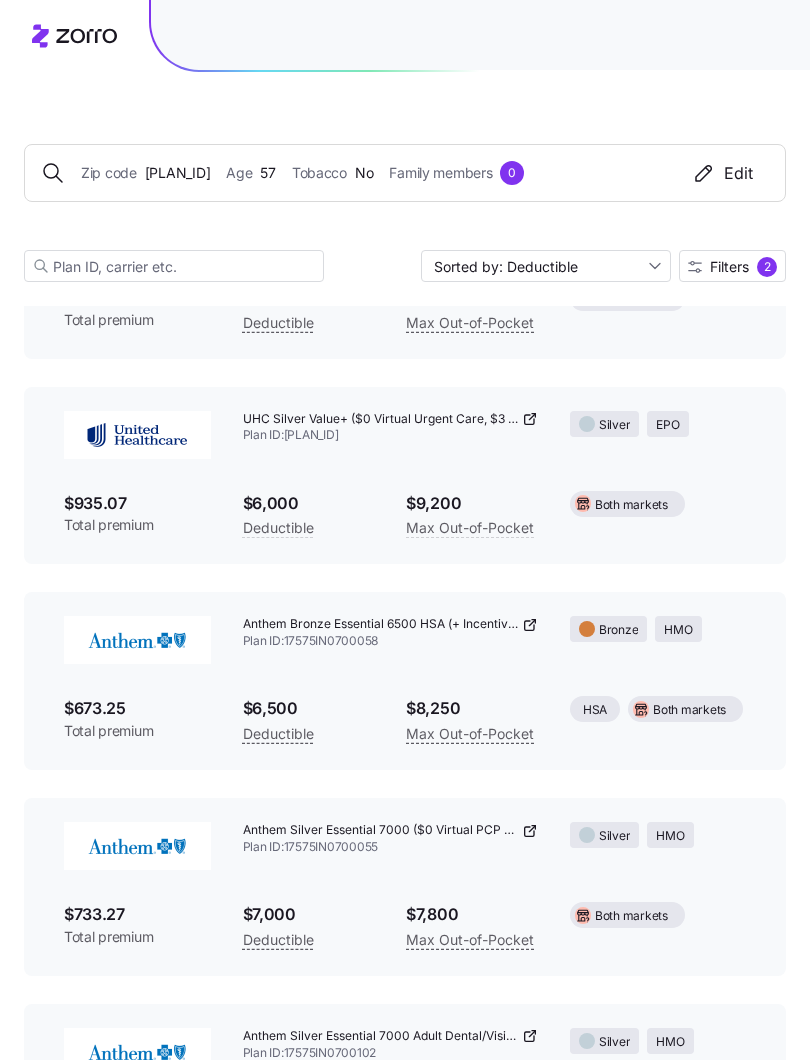 click 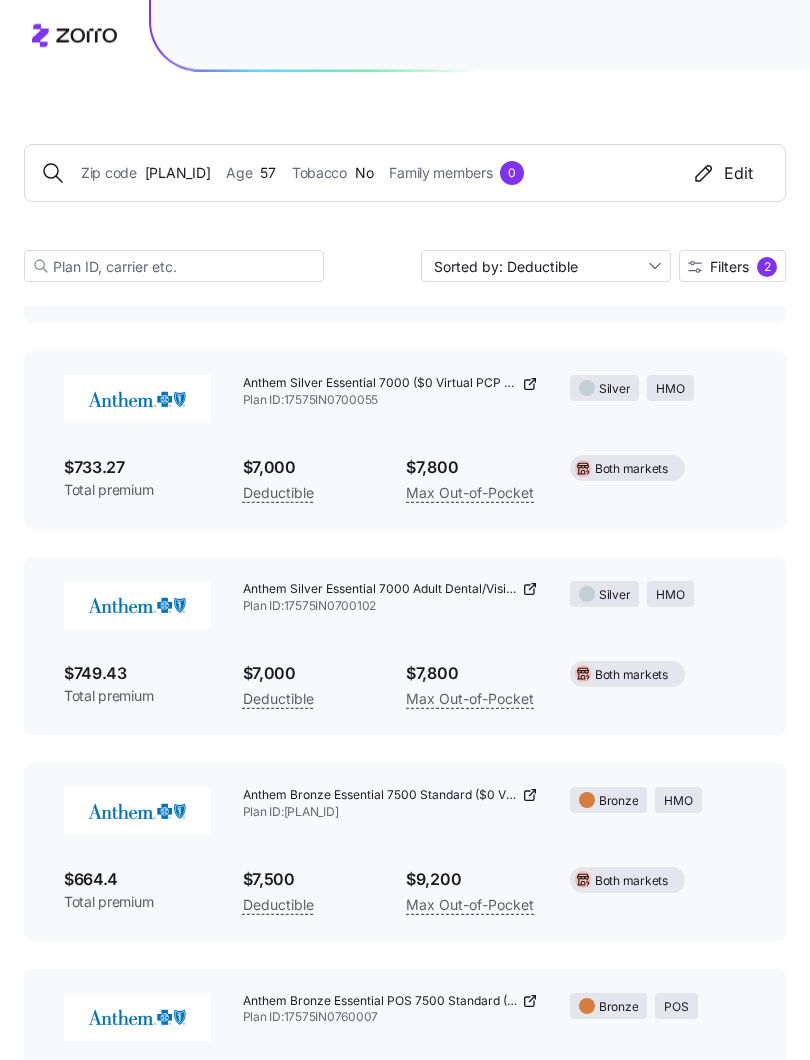 scroll, scrollTop: 4422, scrollLeft: 0, axis: vertical 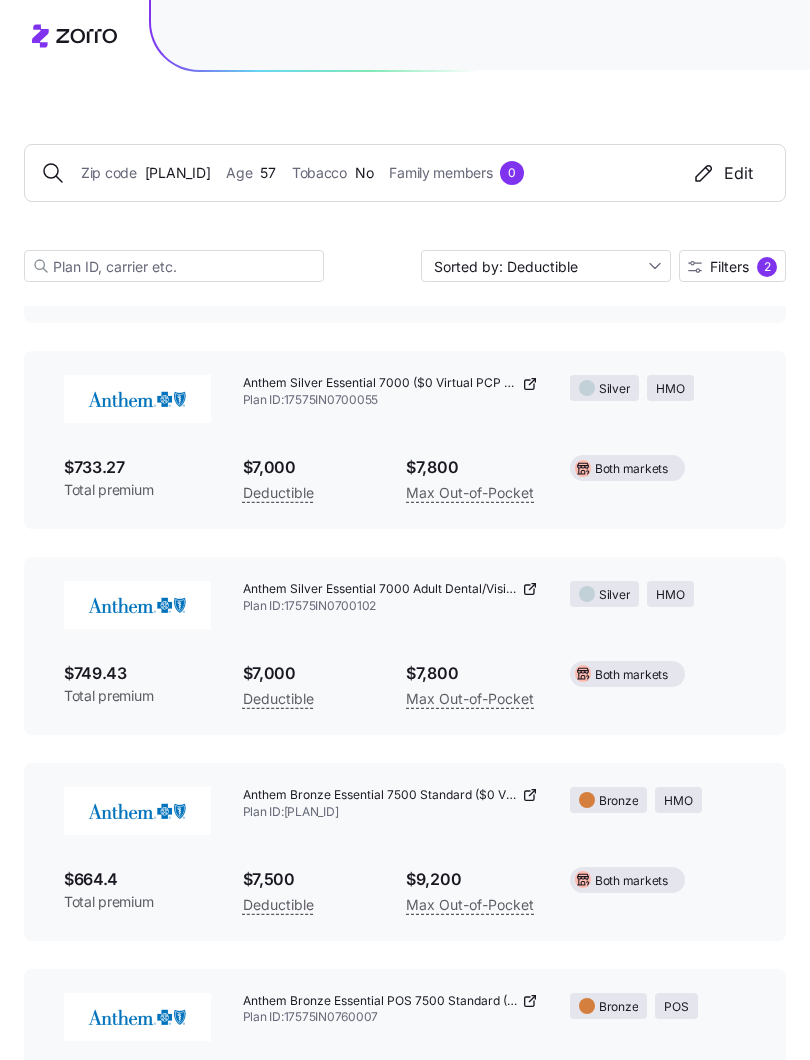 click on "Both markets" at bounding box center (631, 675) 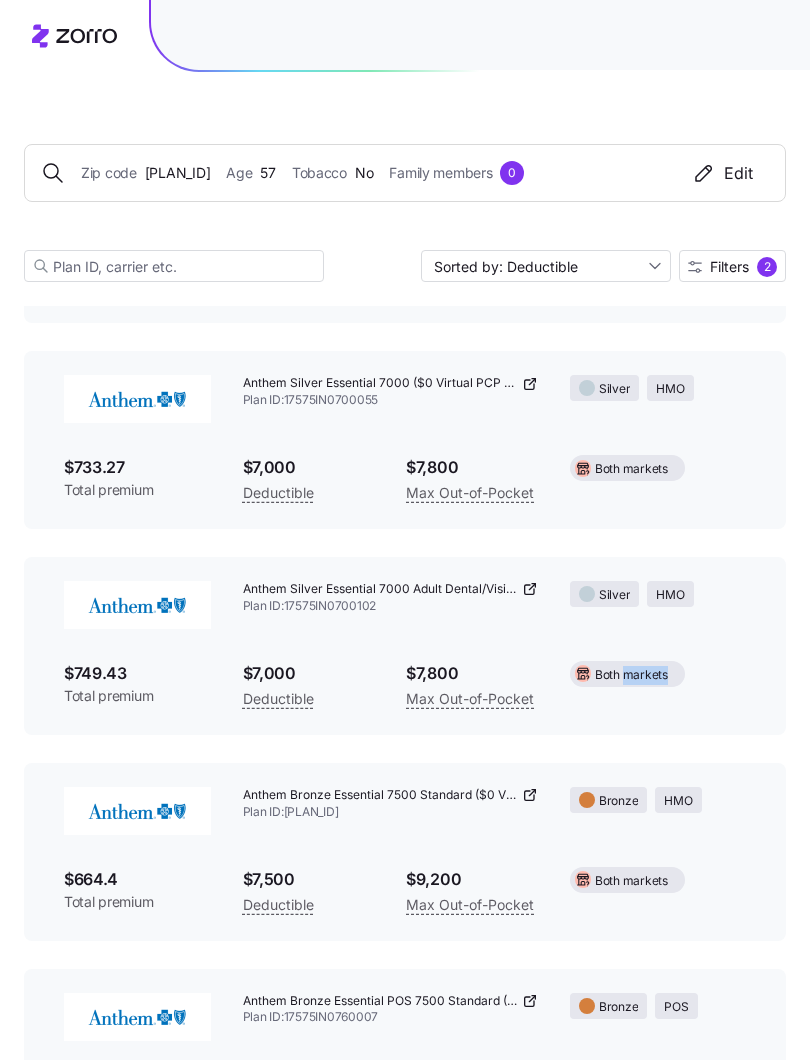 click on "Both markets" at bounding box center [658, 674] 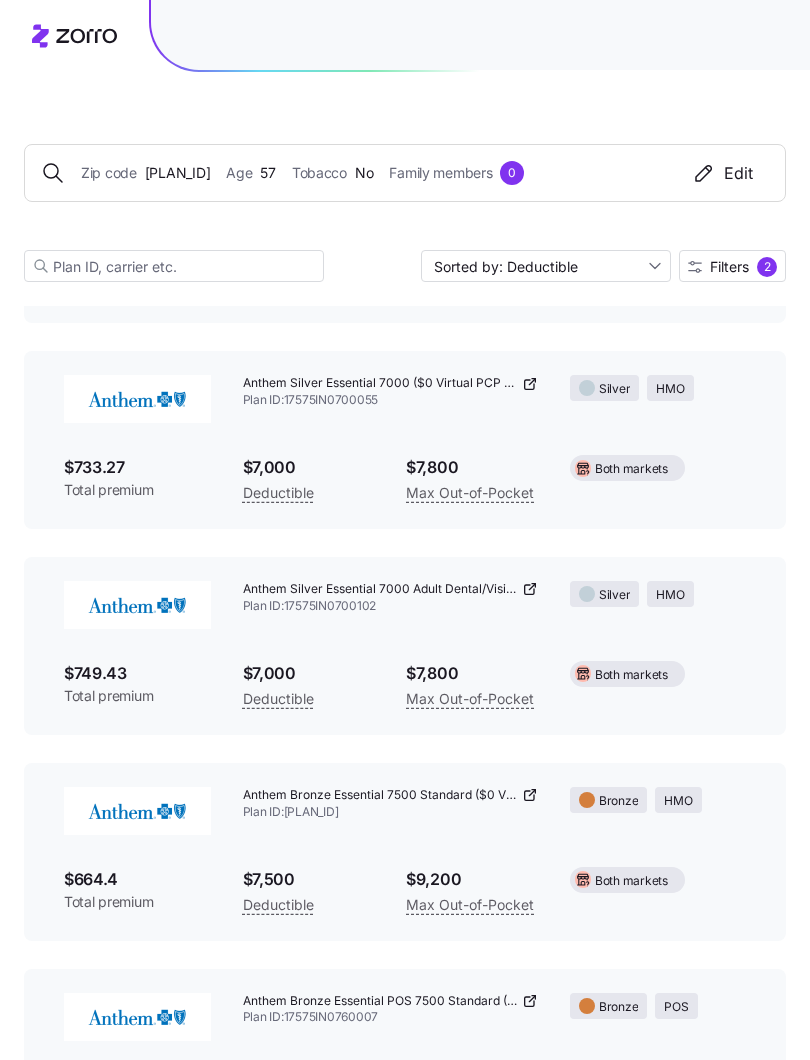 click on "Both markets" at bounding box center (631, 675) 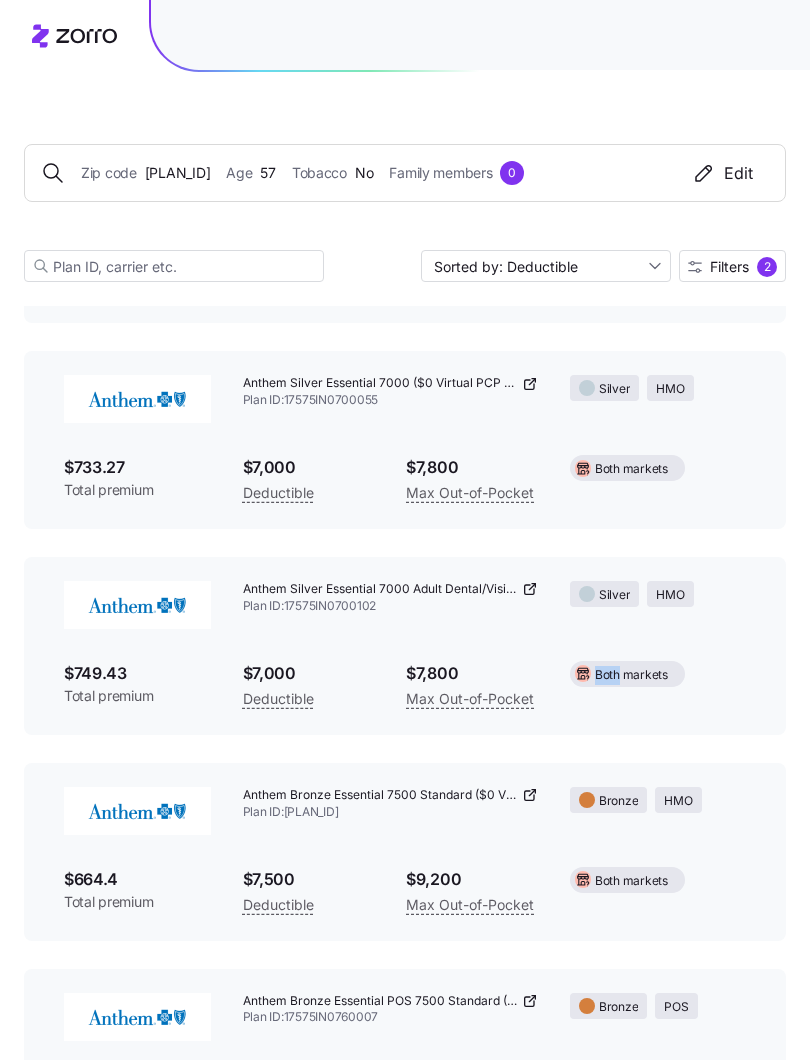 click on "Anthem Silver Essential 7000 Adult Dental/Vision ($0 Virtual PCP + $0 Select Drugs + Incentives) Plan ID:  [PLAN_ID] Silver HMO $749.43 Total premium $7,000 Deductible $7,800 Max Out-of-Pocket Both markets" at bounding box center (405, 646) 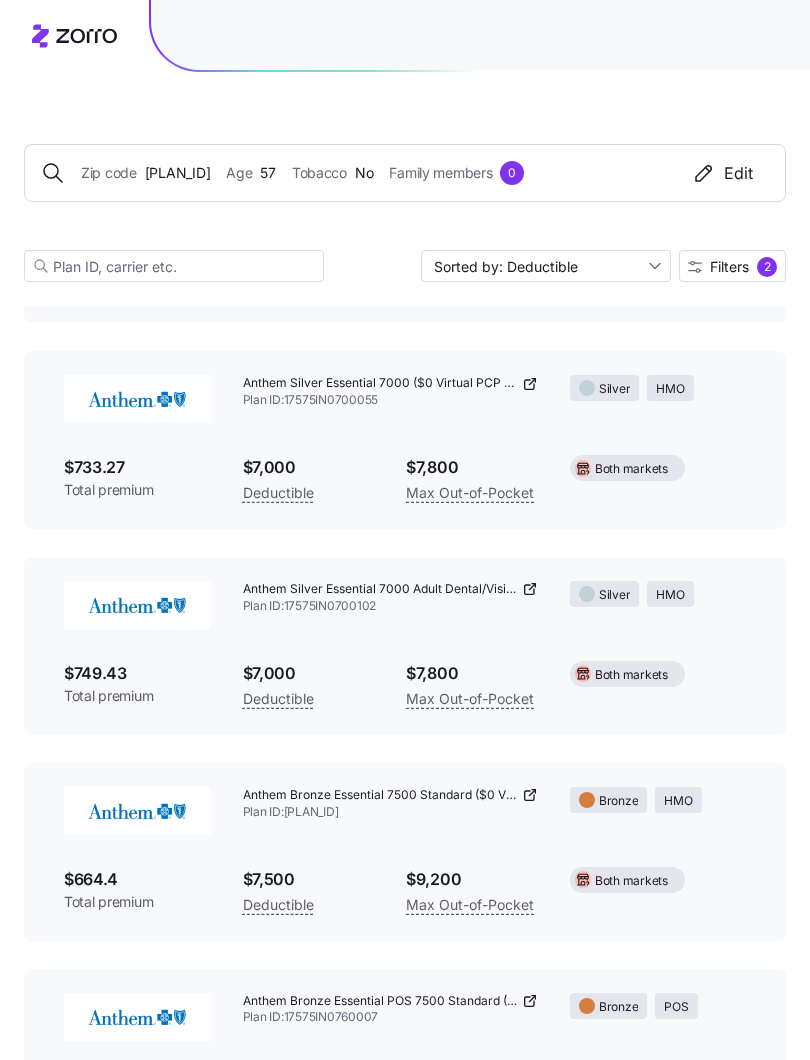 click on "Both markets" at bounding box center [631, 675] 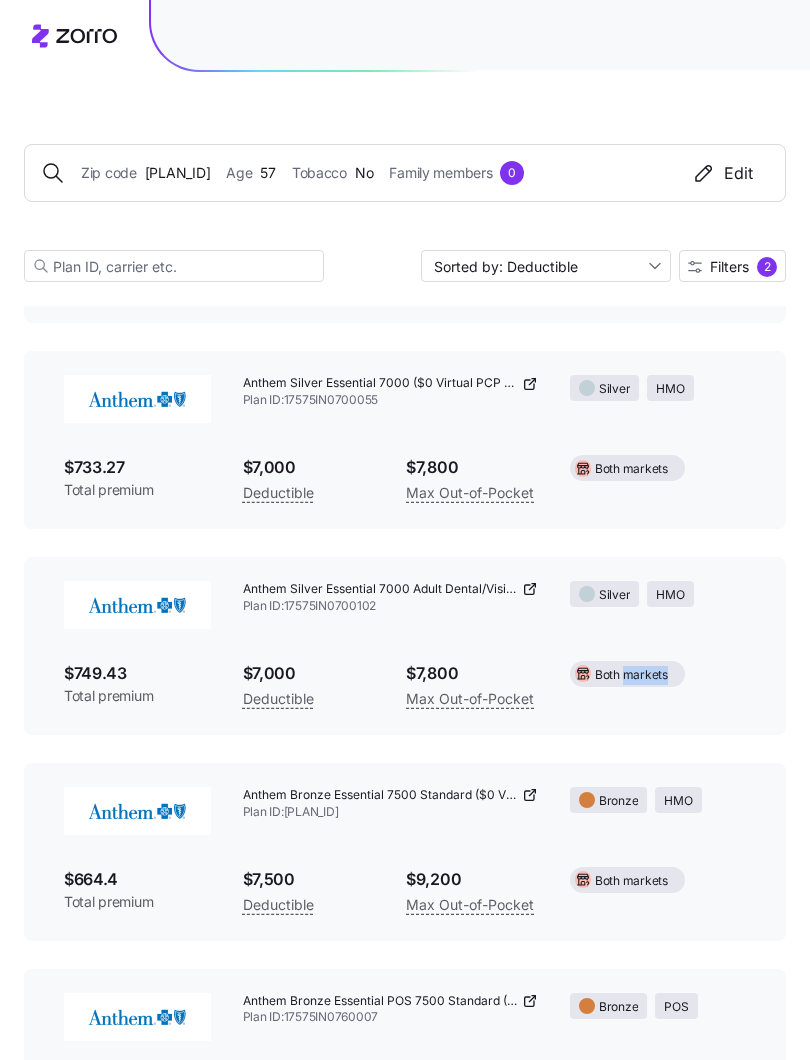 click on "Anthem Silver Essential 7000 Adult Dental/Vision ($0 Virtual PCP + $0 Select Drugs + Incentives) Plan ID:  [PLAN_ID] Silver HMO $749.43 Total premium $7,000 Deductible $7,800 Max Out-of-Pocket Both markets" at bounding box center [405, 646] 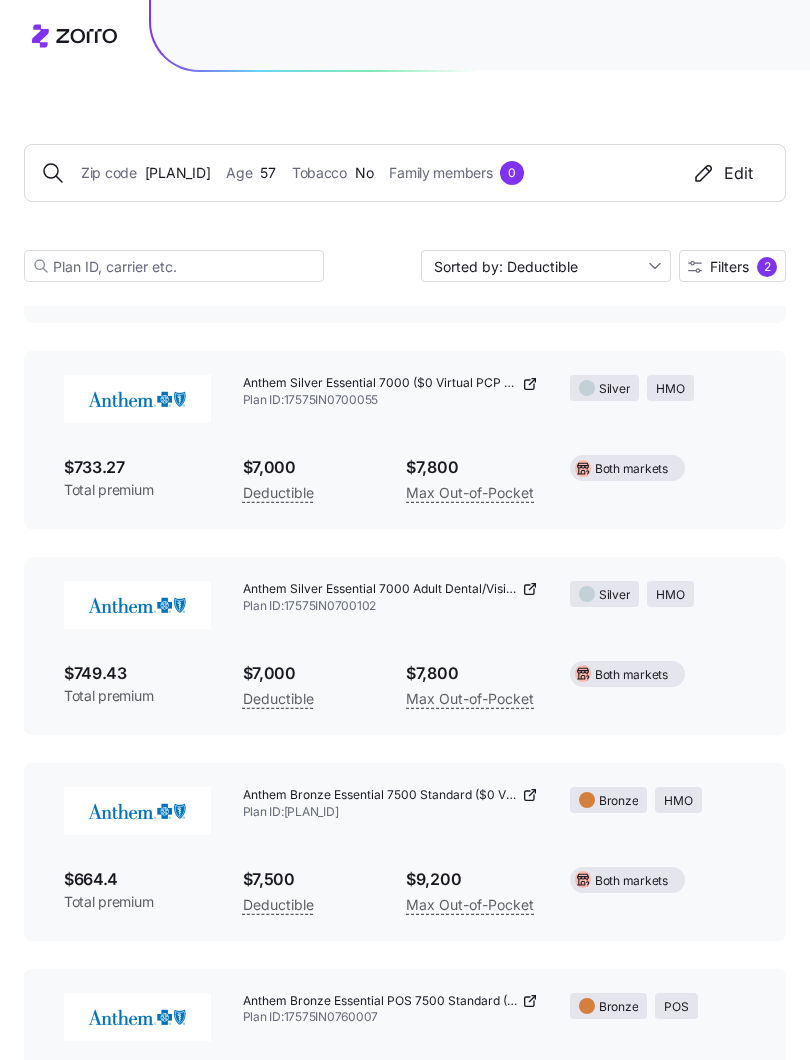 click on "Both markets" at bounding box center (631, 675) 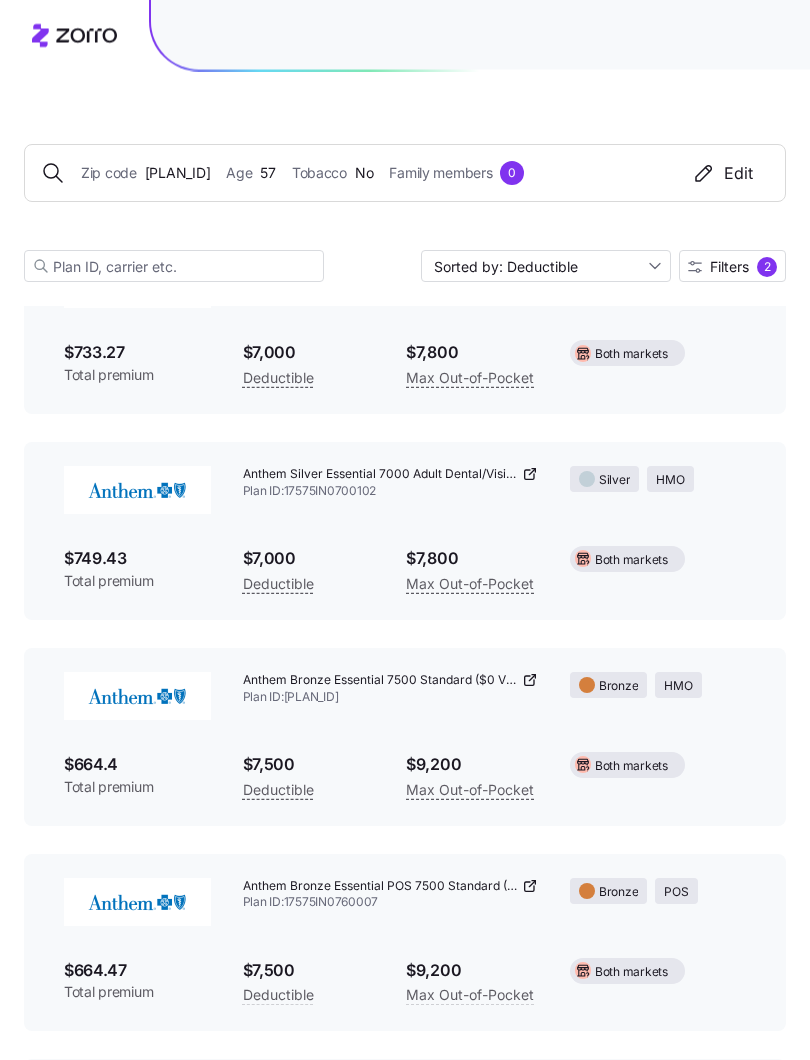 scroll, scrollTop: 4538, scrollLeft: 0, axis: vertical 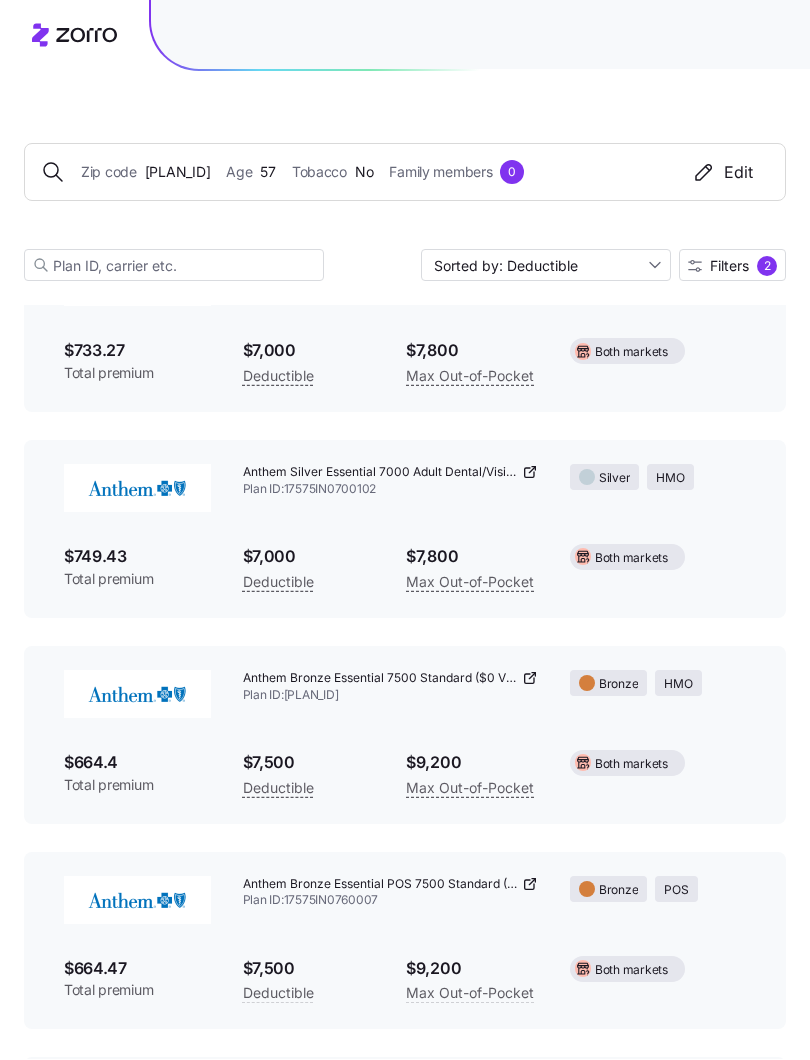 click 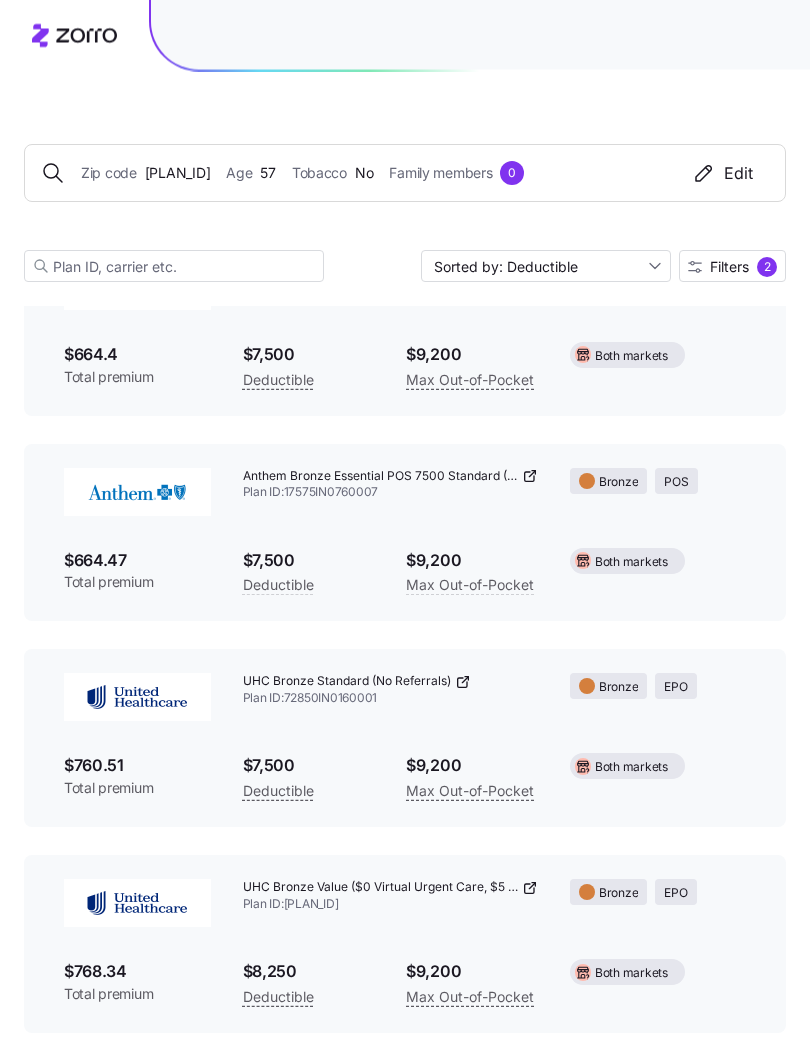scroll, scrollTop: 4947, scrollLeft: 0, axis: vertical 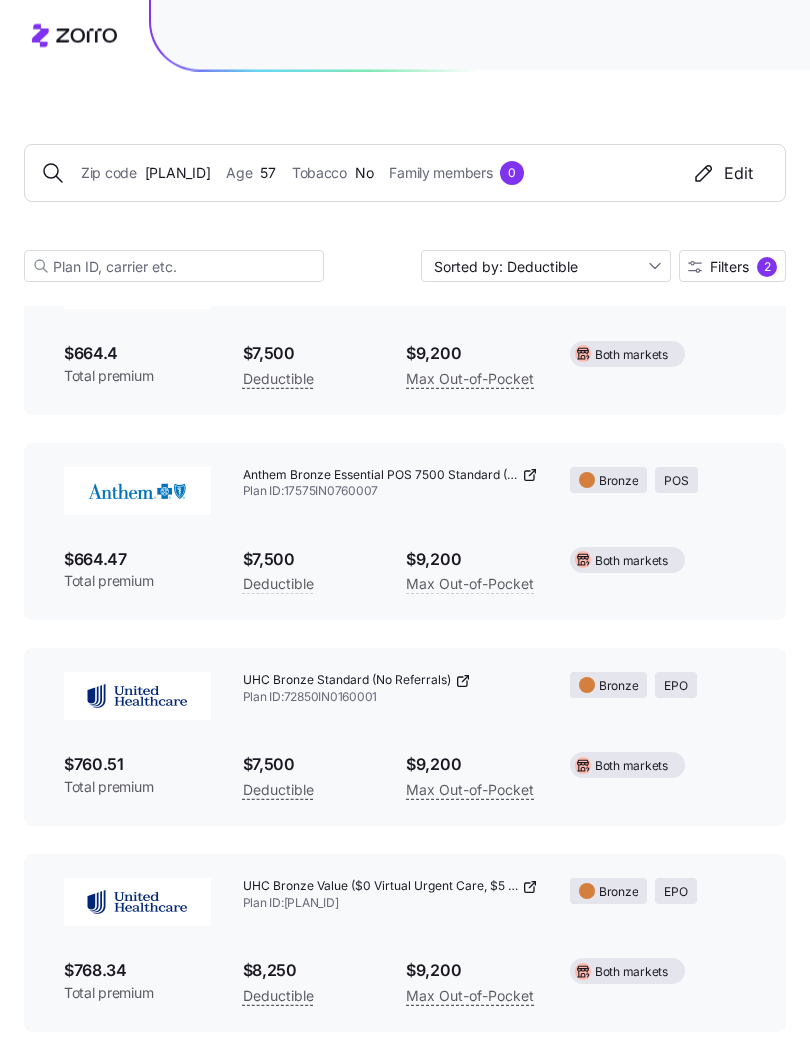 click on "UHC Bronze Standard (No Referrals)" at bounding box center [390, 681] 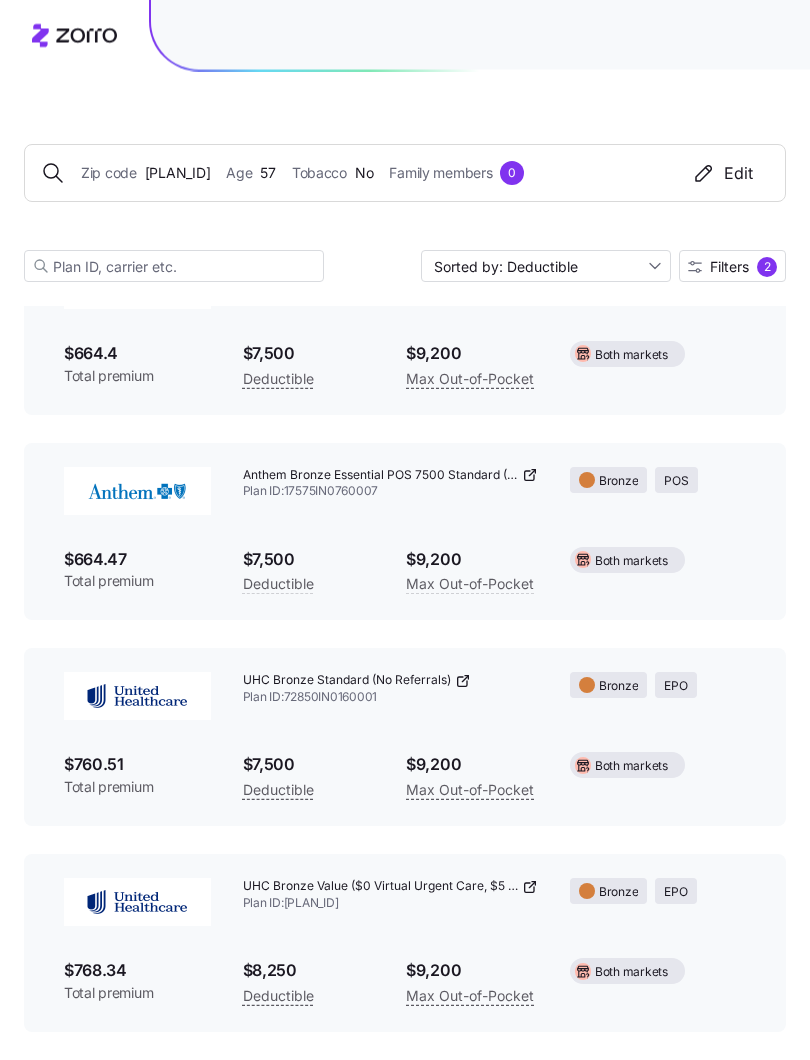 click 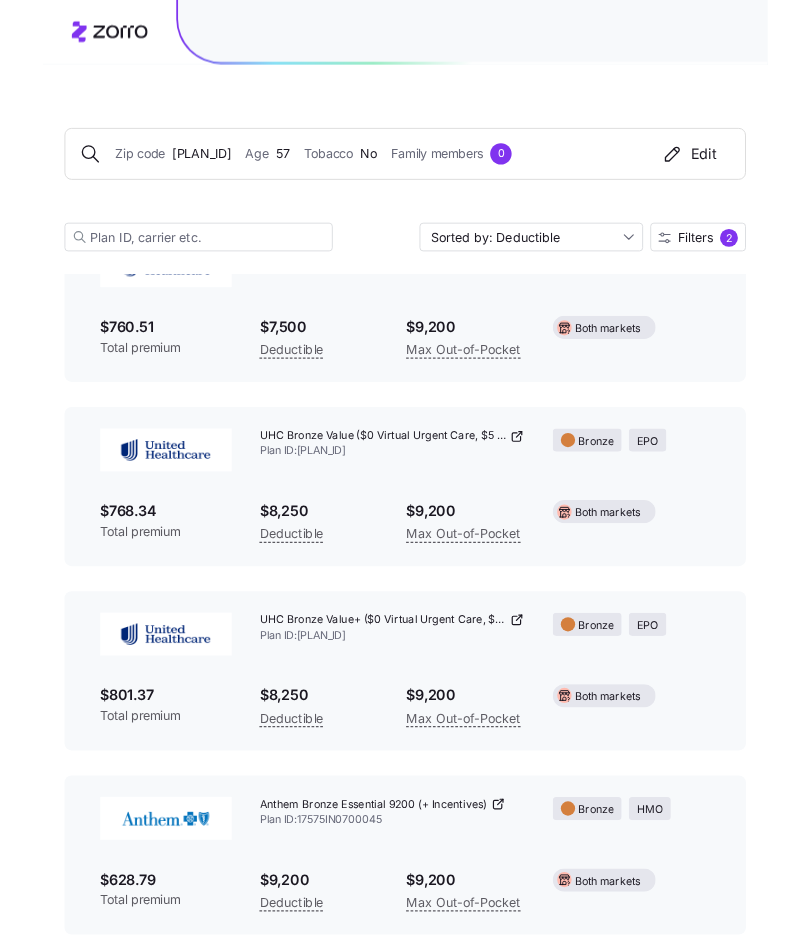 scroll, scrollTop: 5348, scrollLeft: 0, axis: vertical 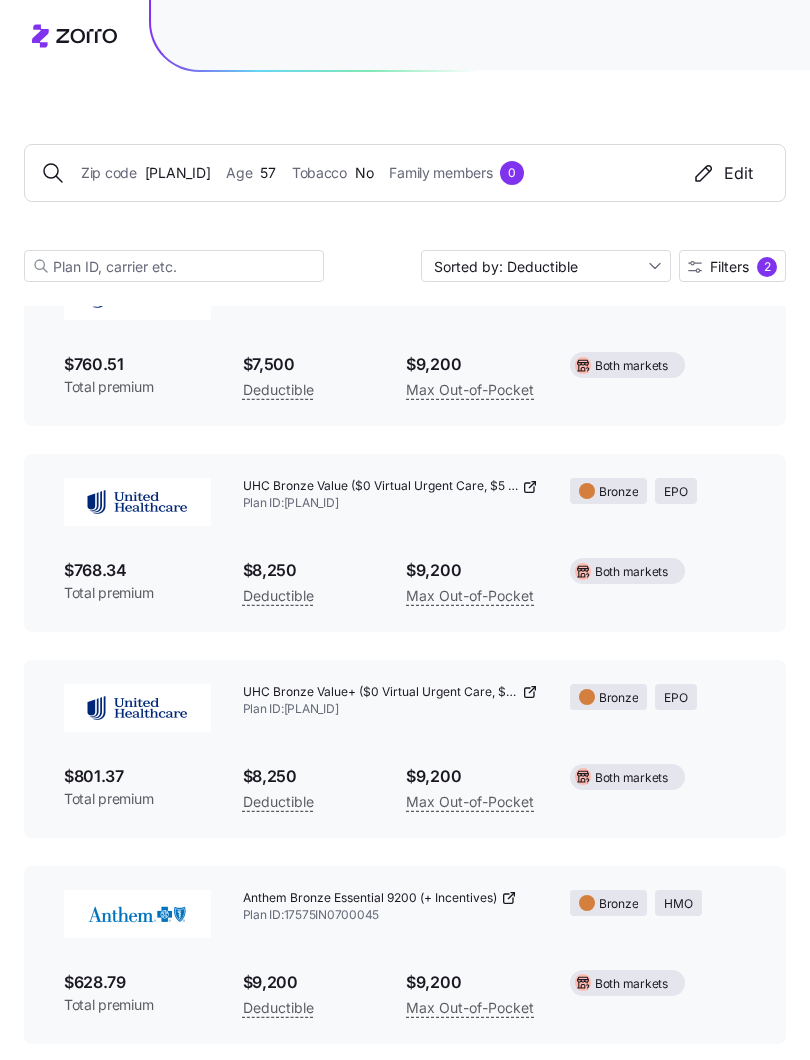 click 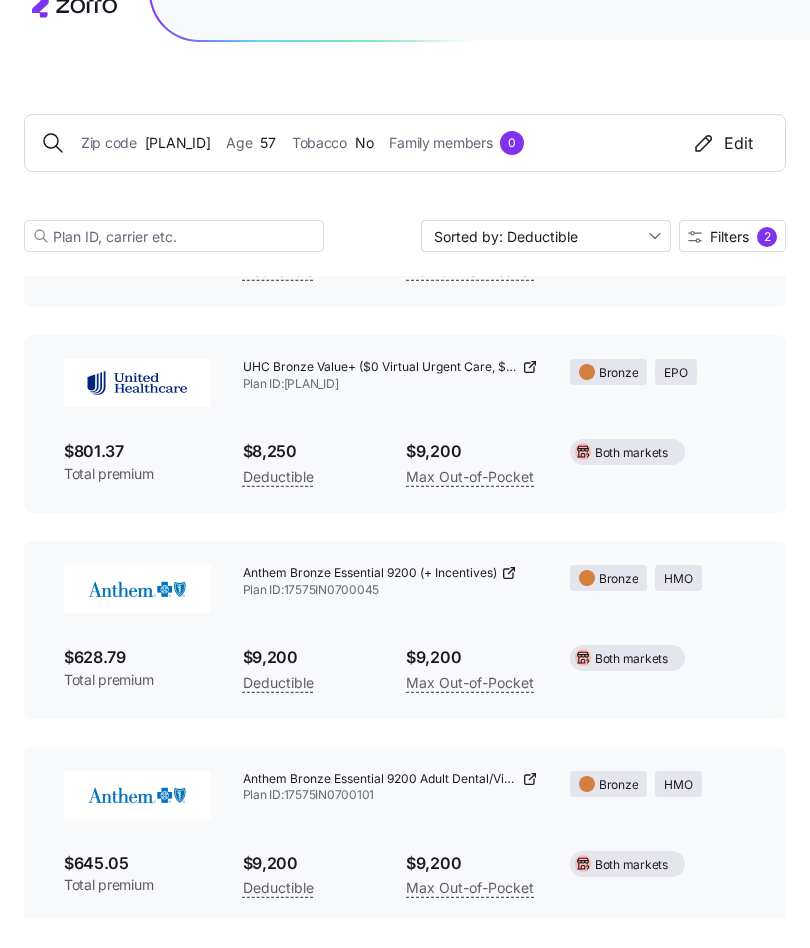 scroll, scrollTop: 5652, scrollLeft: 0, axis: vertical 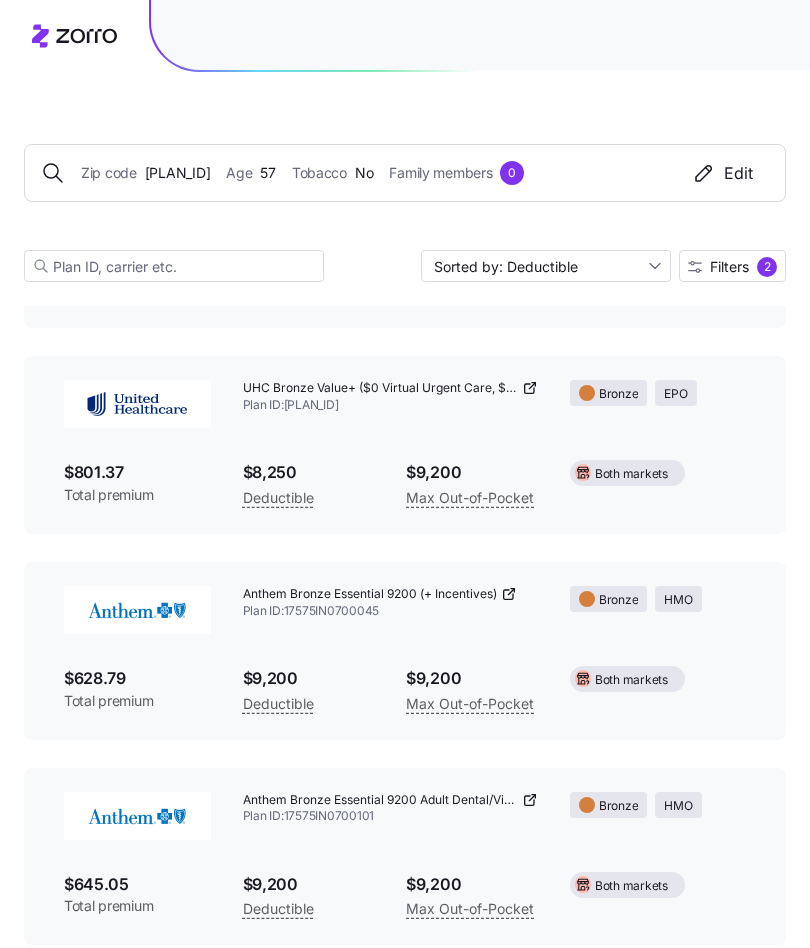 click 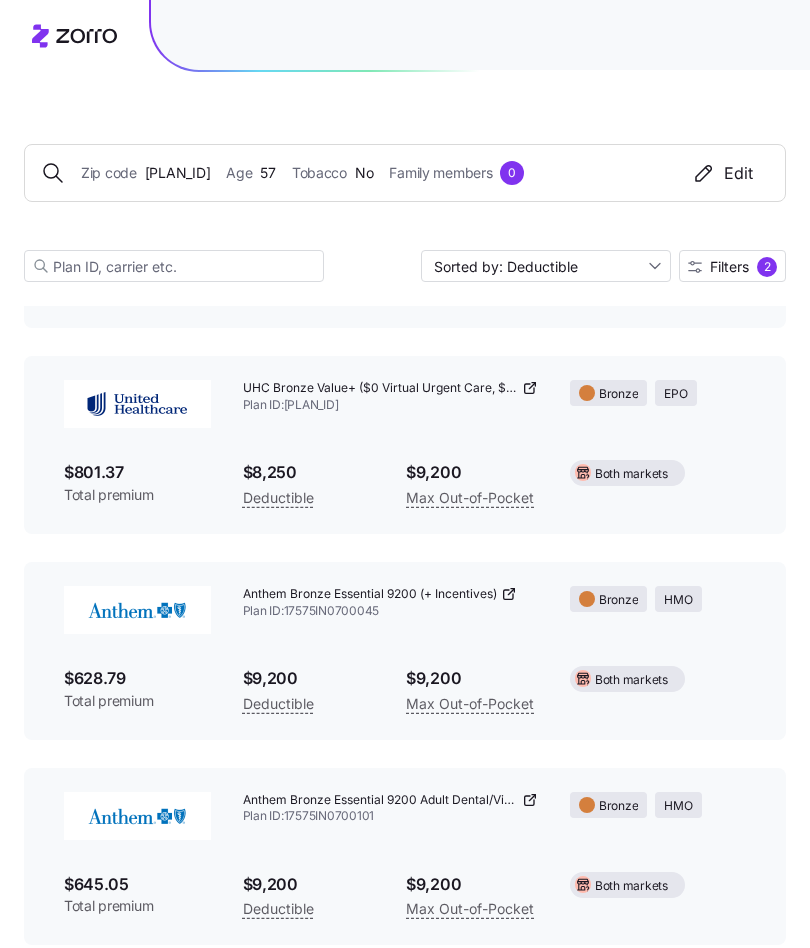 click 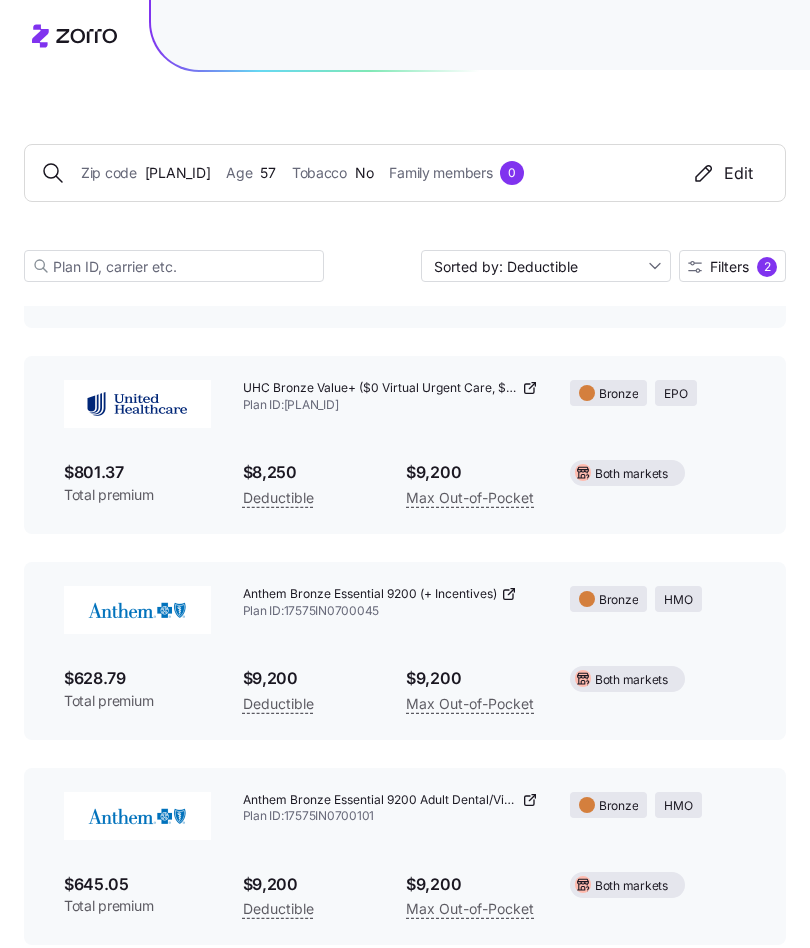 click on "2" at bounding box center (767, 267) 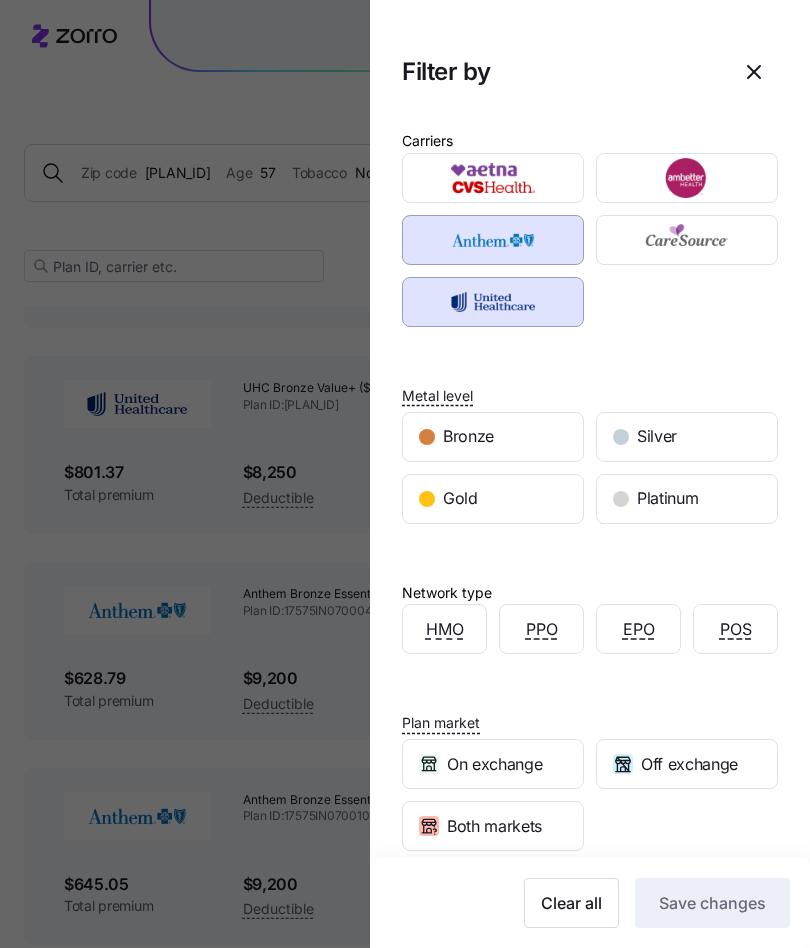 click 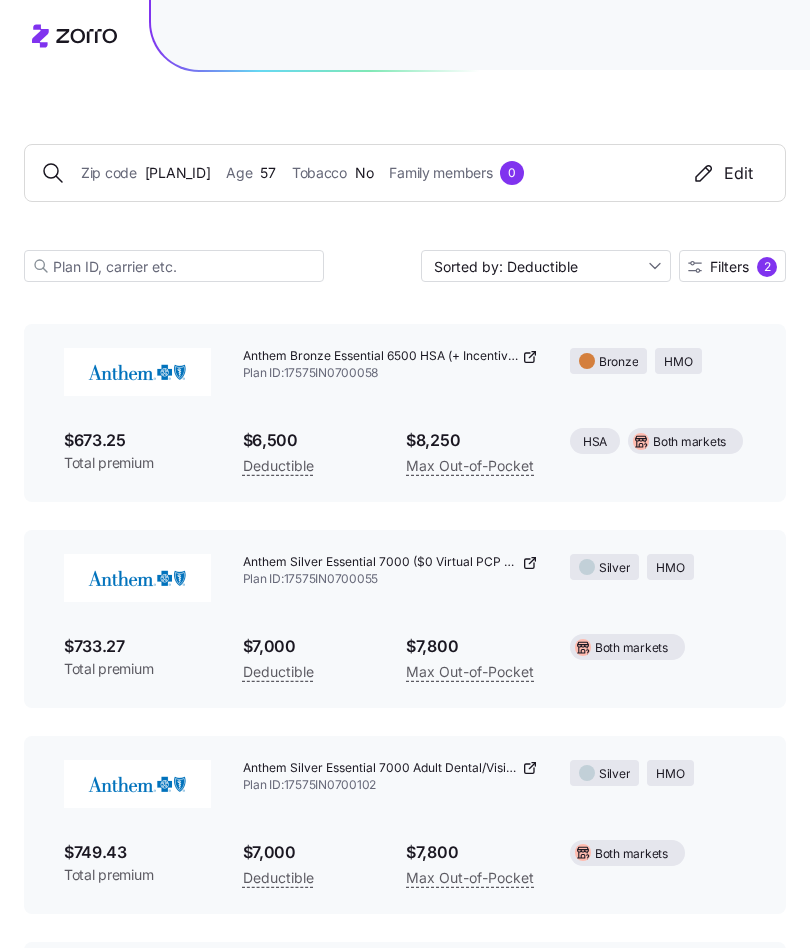 scroll, scrollTop: 4242, scrollLeft: 0, axis: vertical 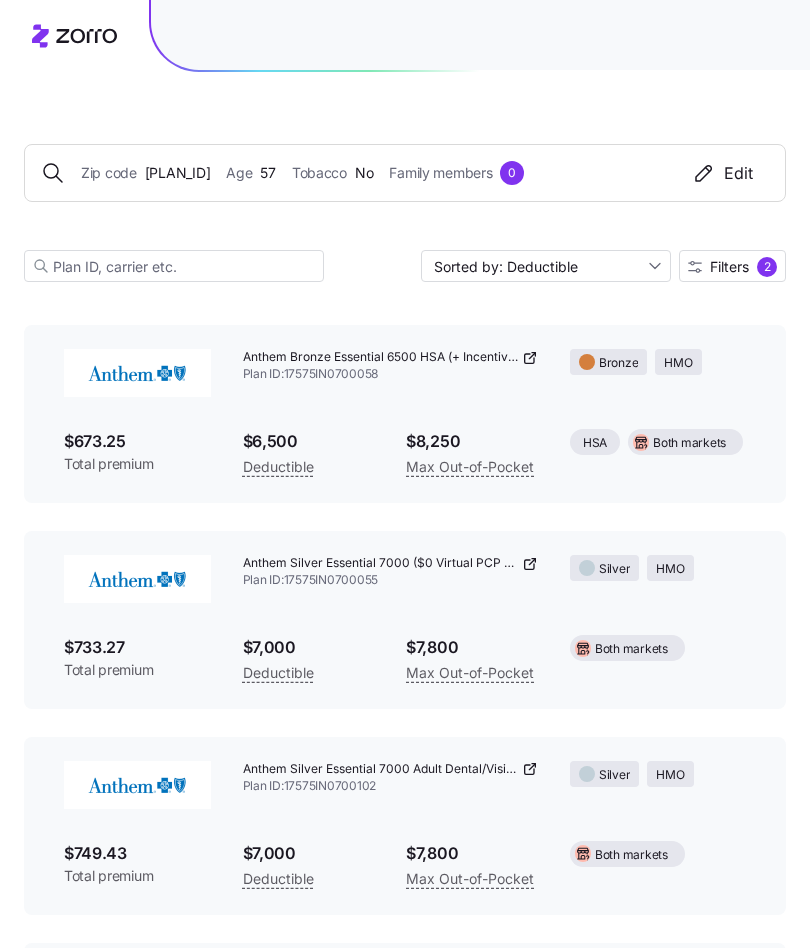 click 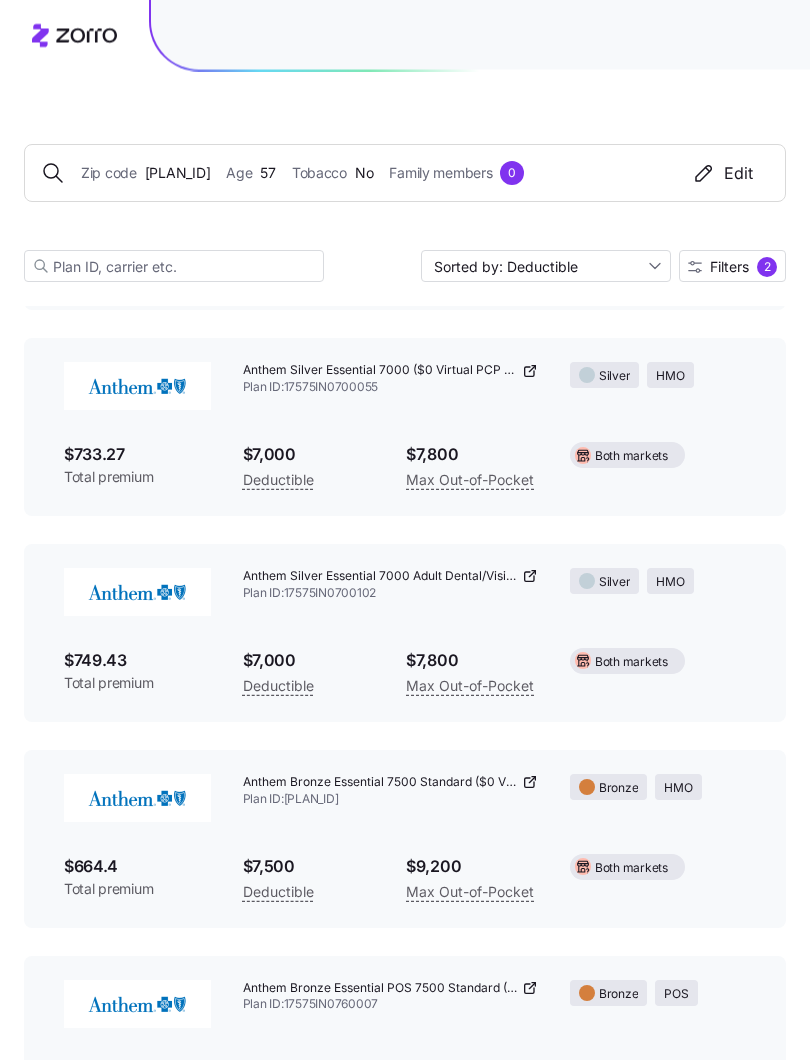 scroll, scrollTop: 4435, scrollLeft: 0, axis: vertical 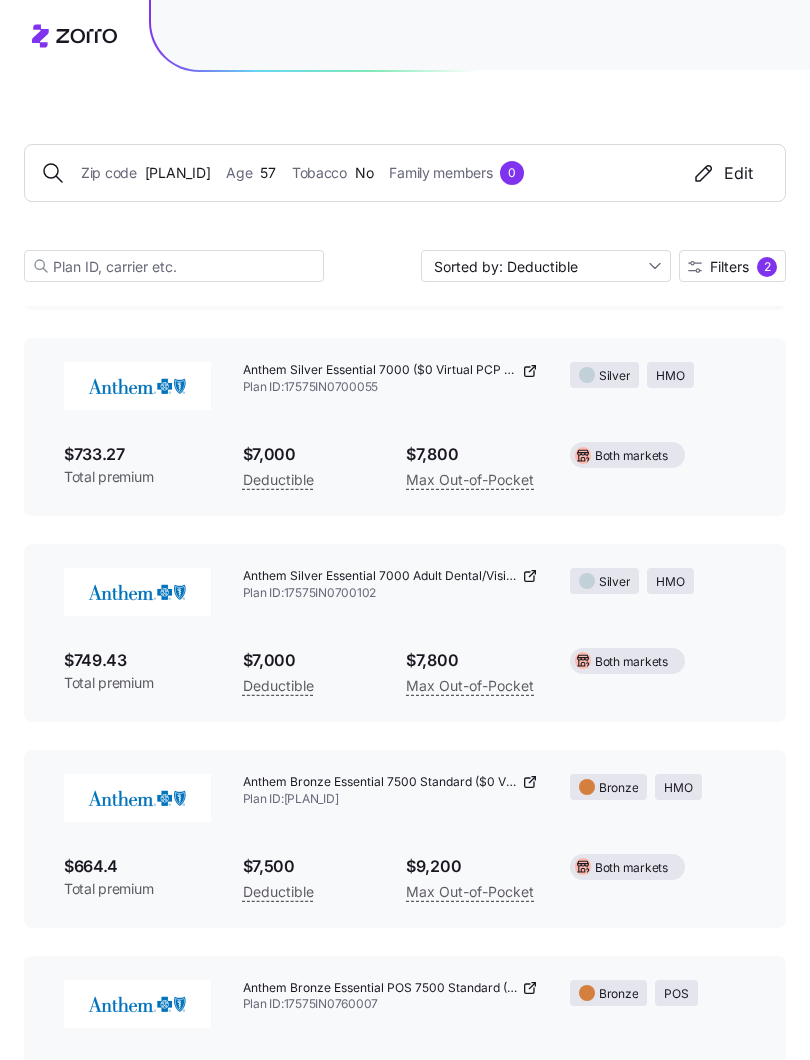 click 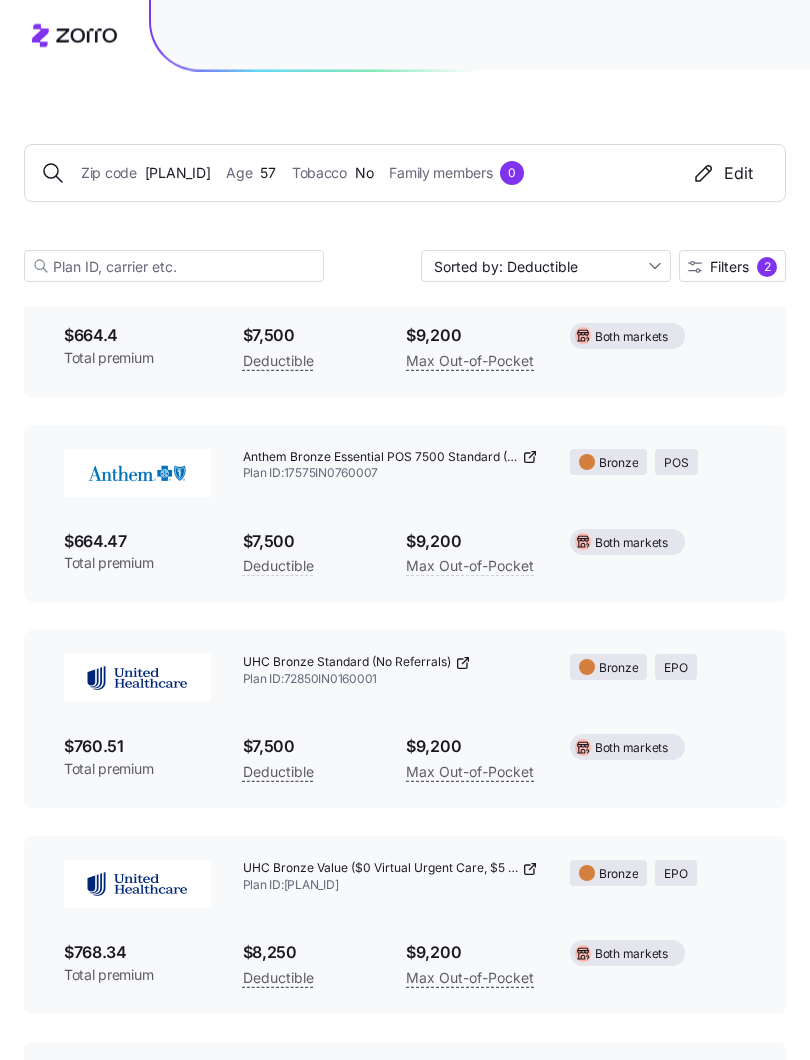 scroll, scrollTop: 4966, scrollLeft: 0, axis: vertical 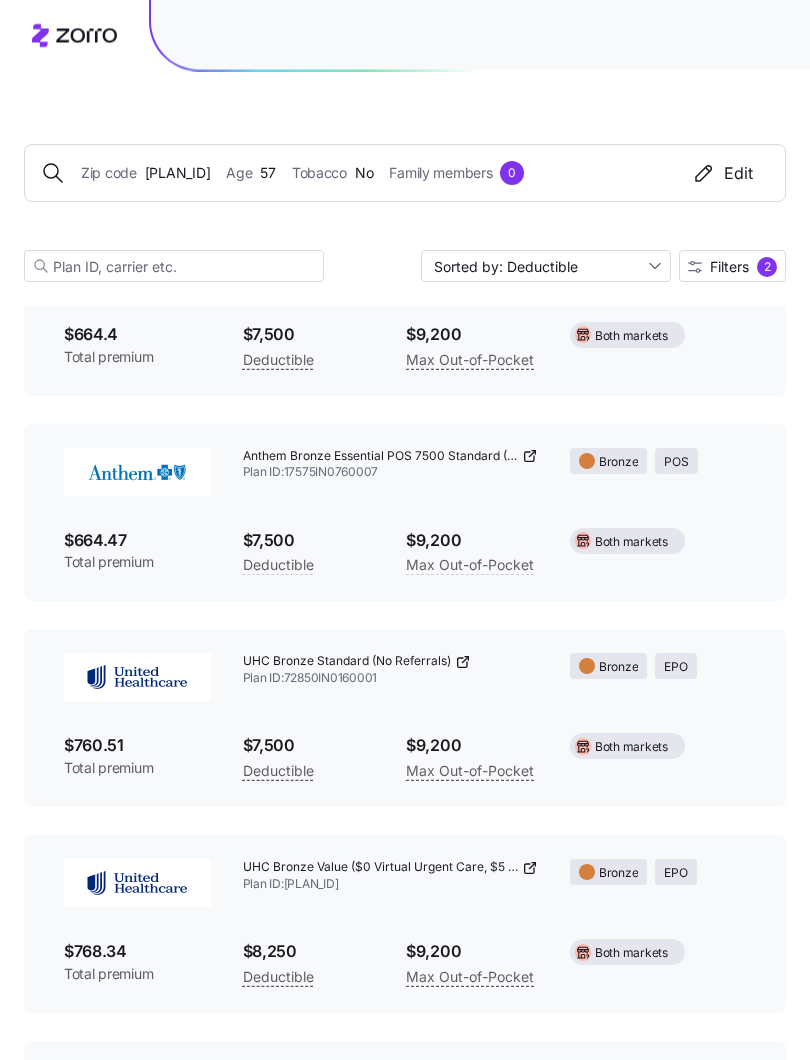 click 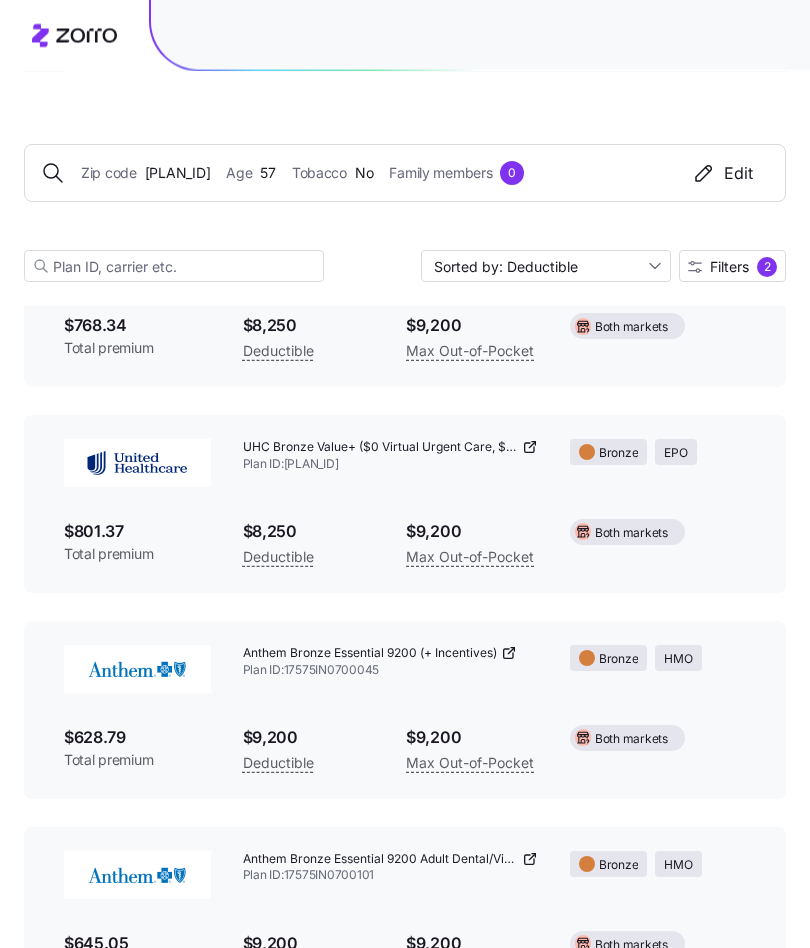 scroll, scrollTop: 5652, scrollLeft: 0, axis: vertical 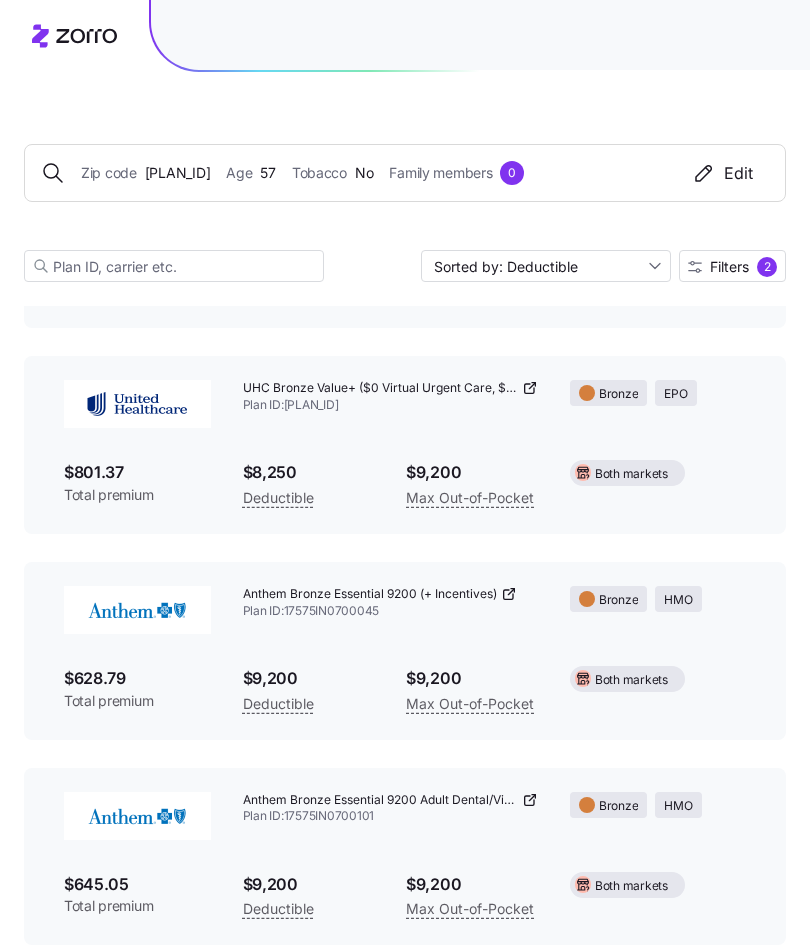 click 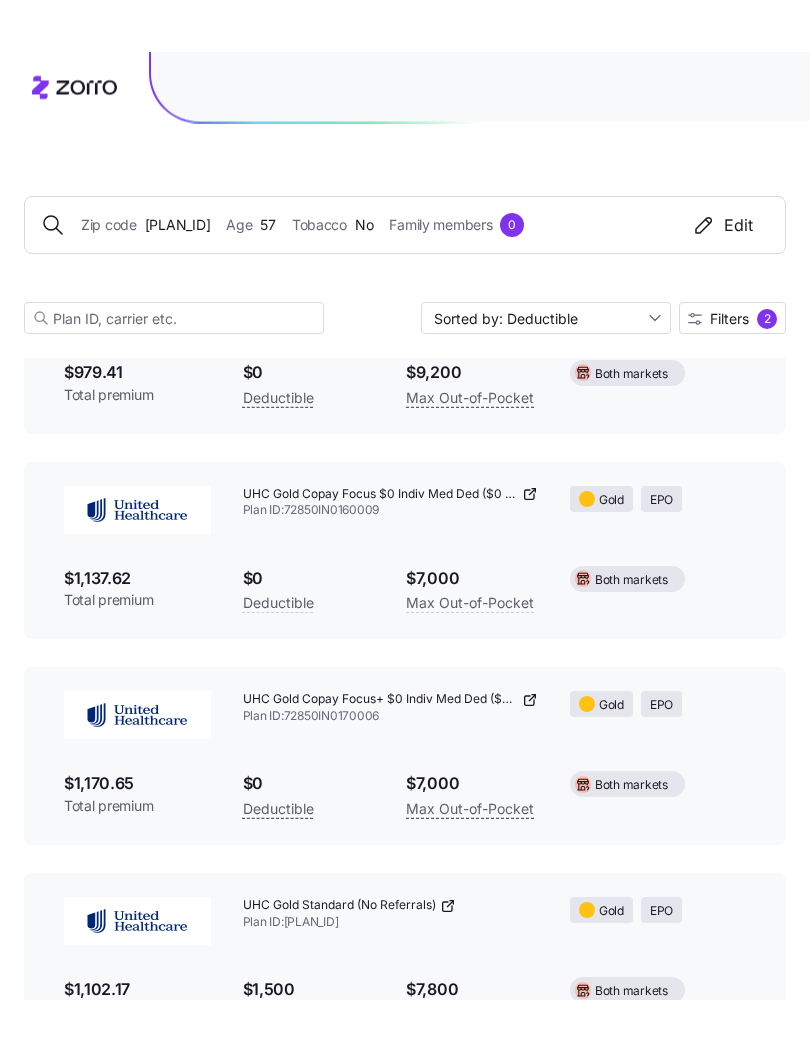 scroll, scrollTop: 0, scrollLeft: 0, axis: both 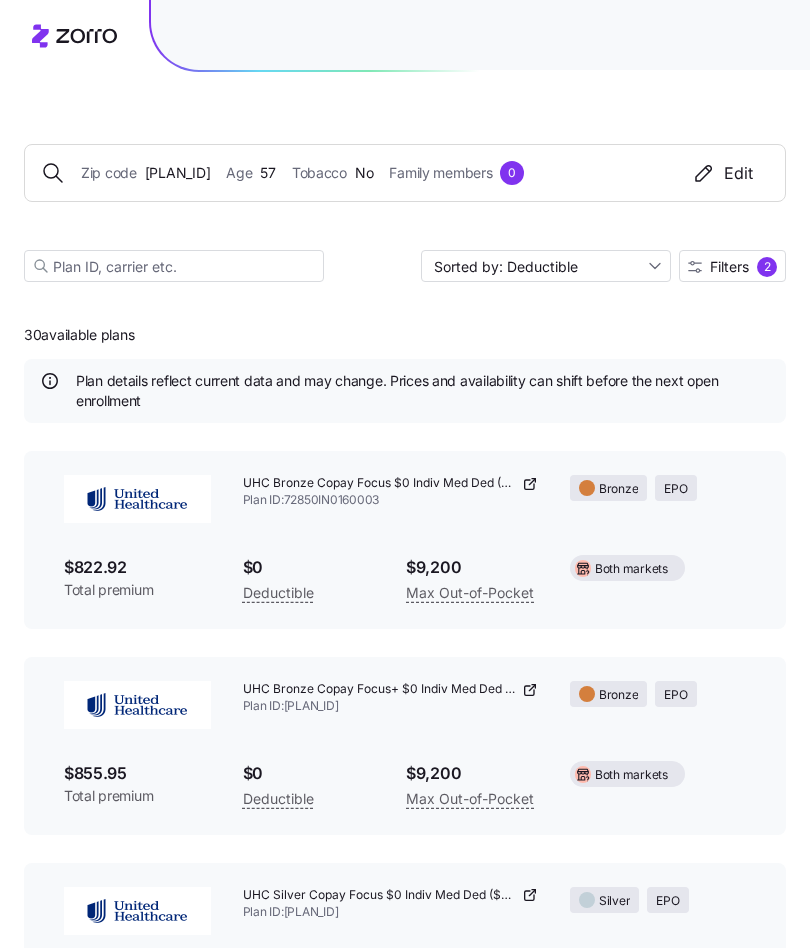 click 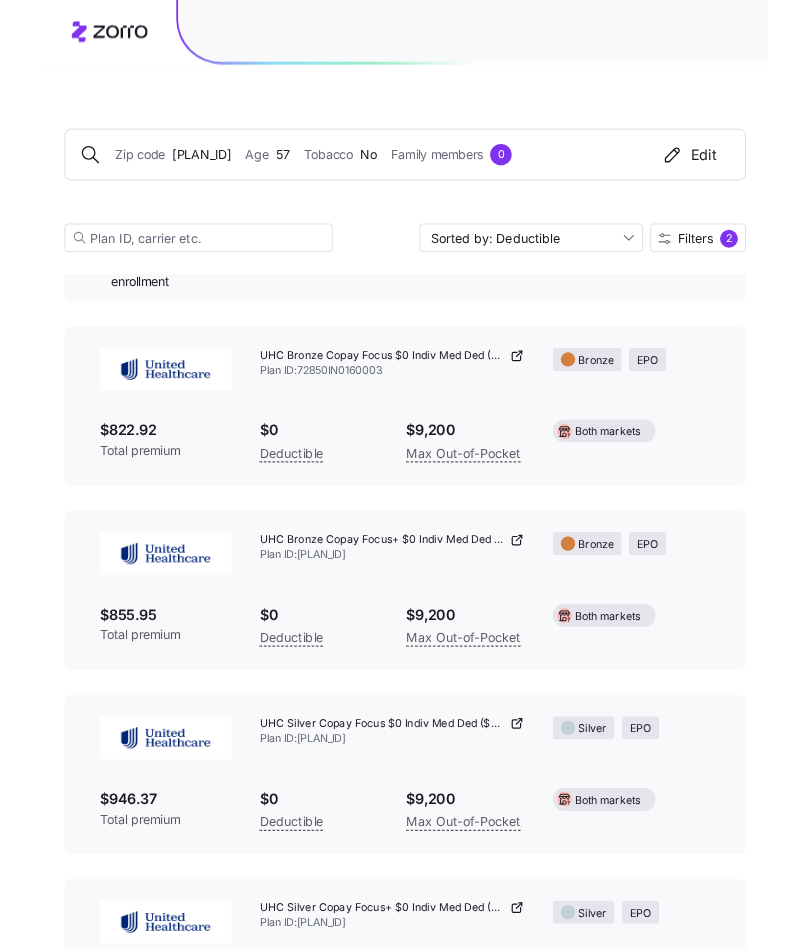 scroll, scrollTop: 87, scrollLeft: 0, axis: vertical 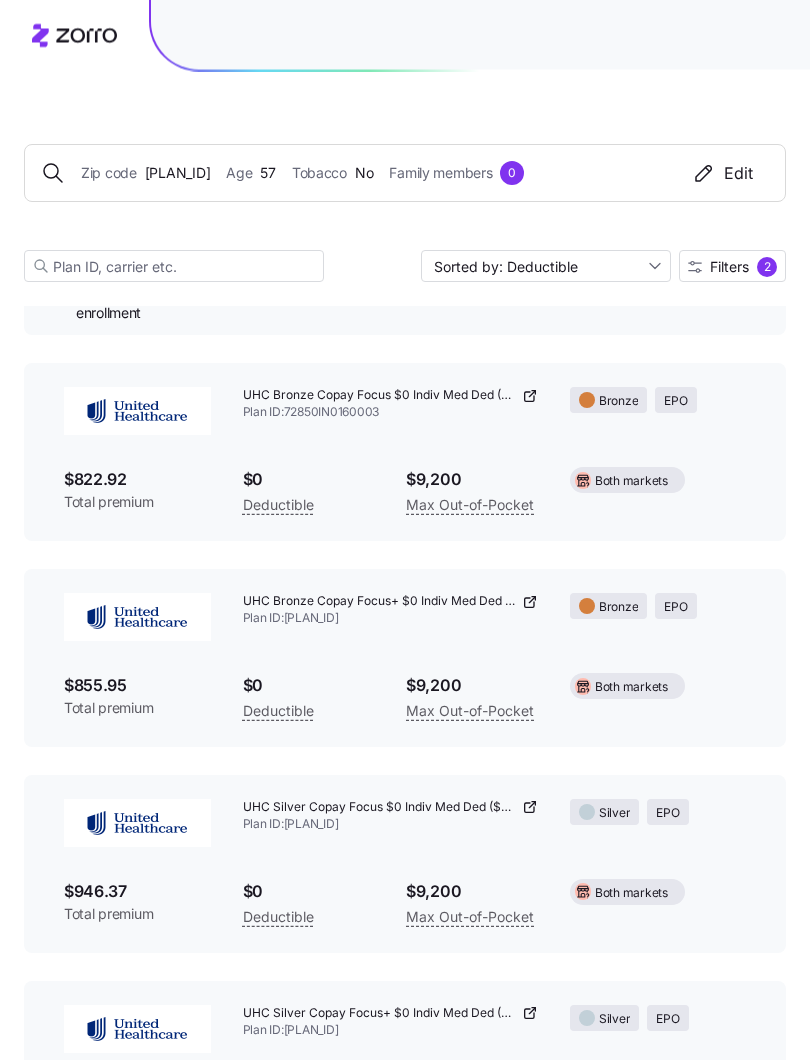click on "UHC Bronze Copay Focus+ $0 Indiv Med Ded ($0 Virtual Urgent Care, Dental + Vision, No Referrals) Plan ID:  [PLAN_ID]" at bounding box center (390, 611) 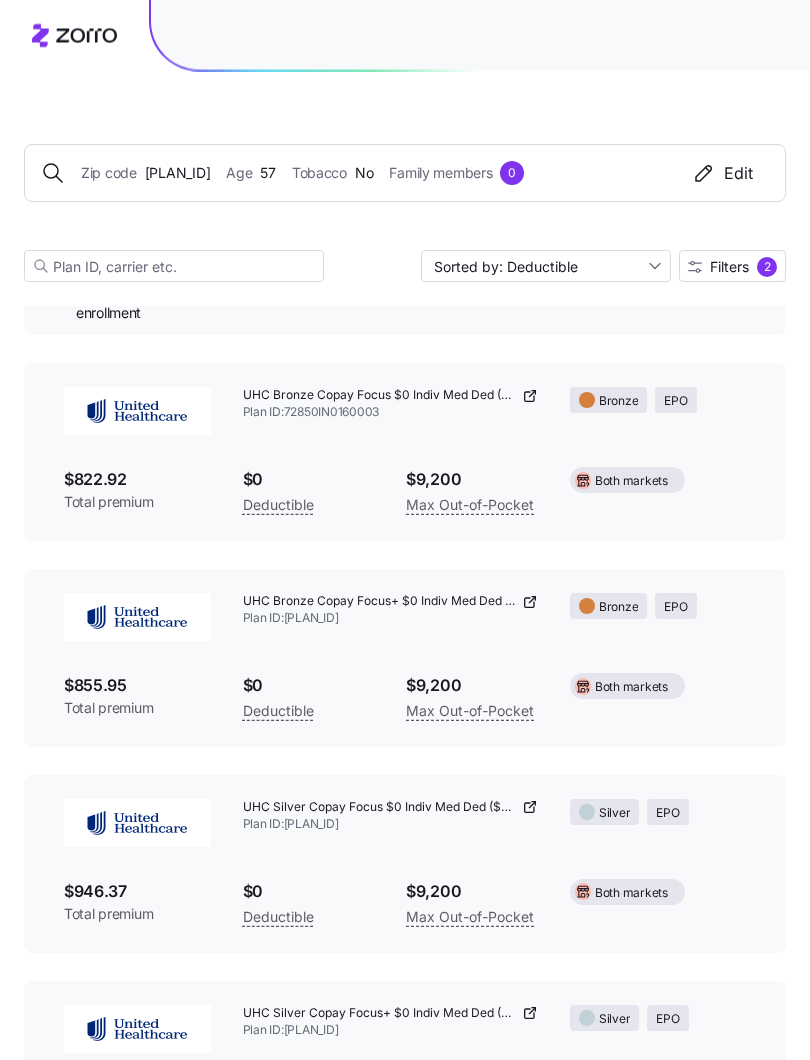 click 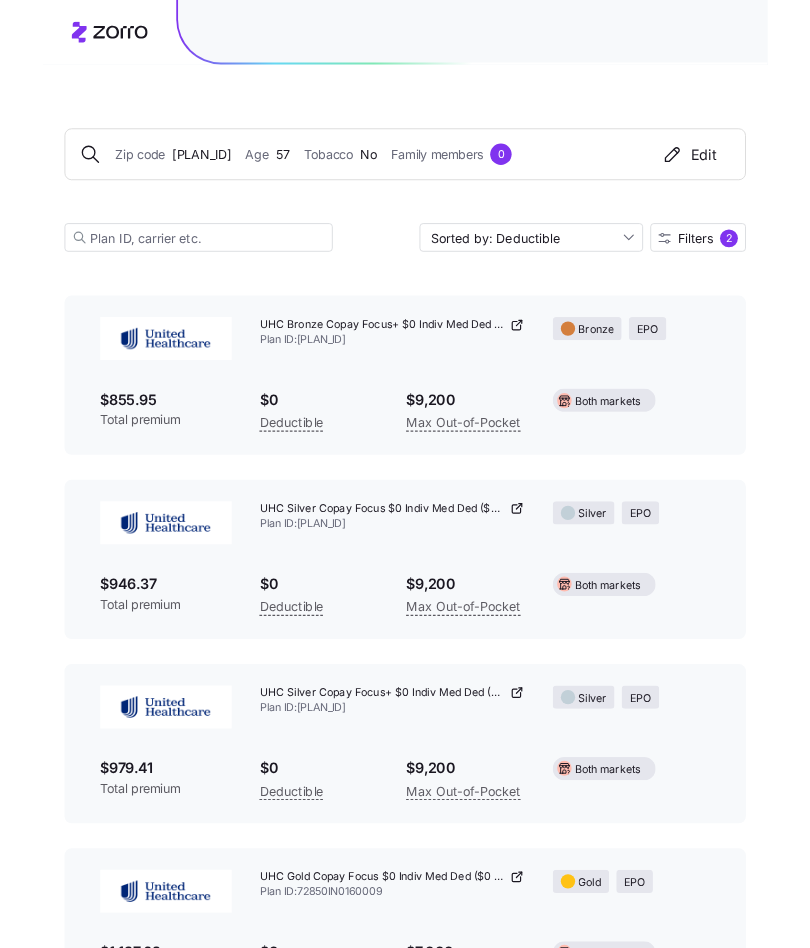 scroll, scrollTop: 331, scrollLeft: 0, axis: vertical 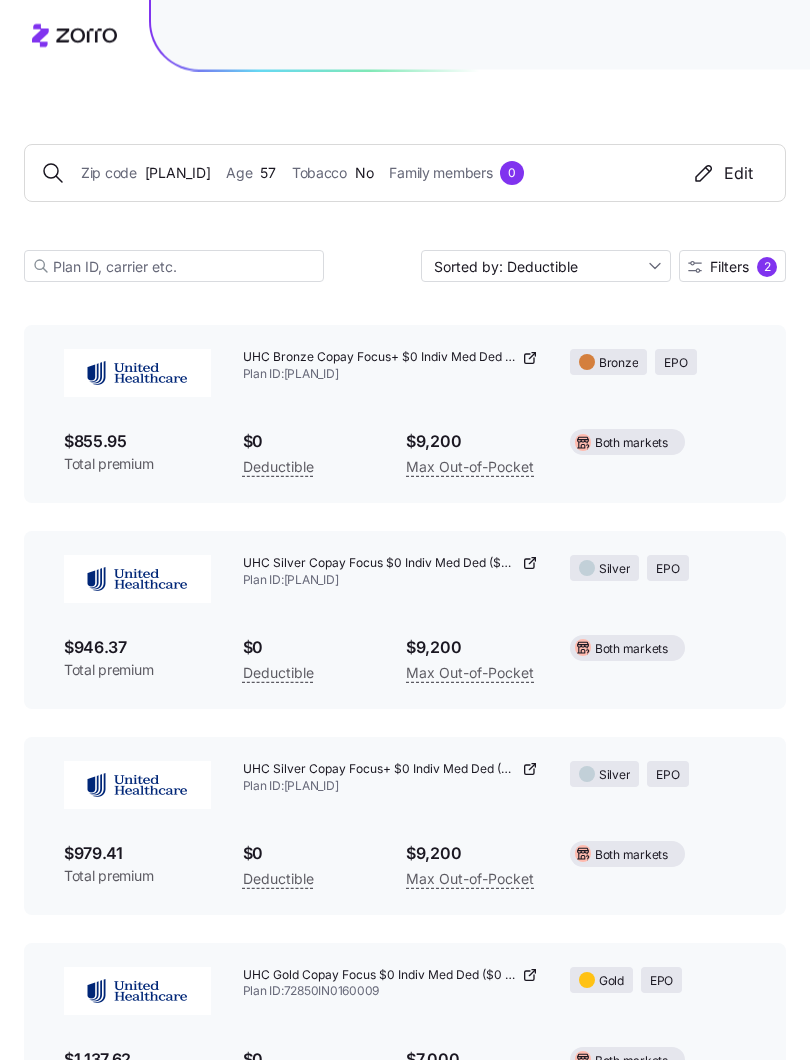 click 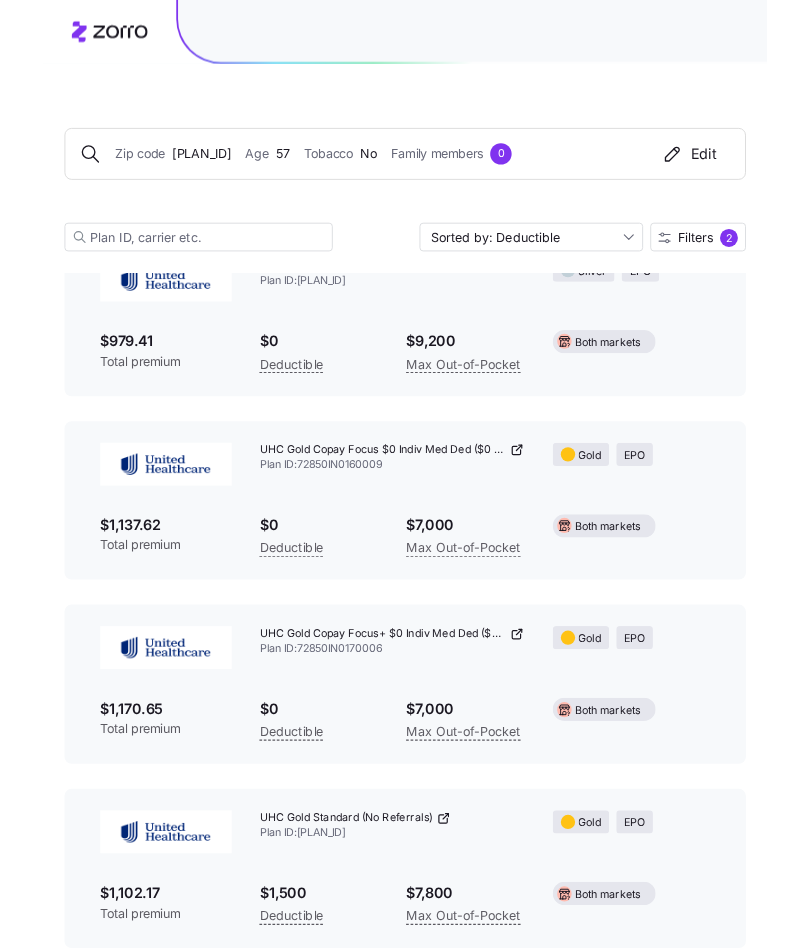 scroll, scrollTop: 801, scrollLeft: 0, axis: vertical 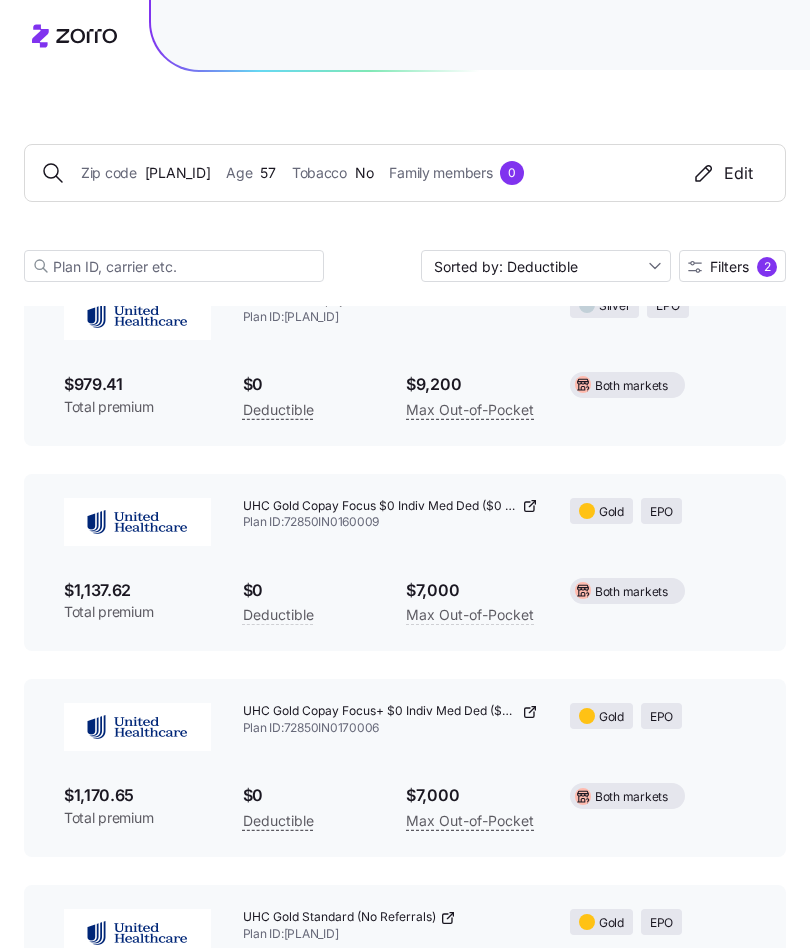 click 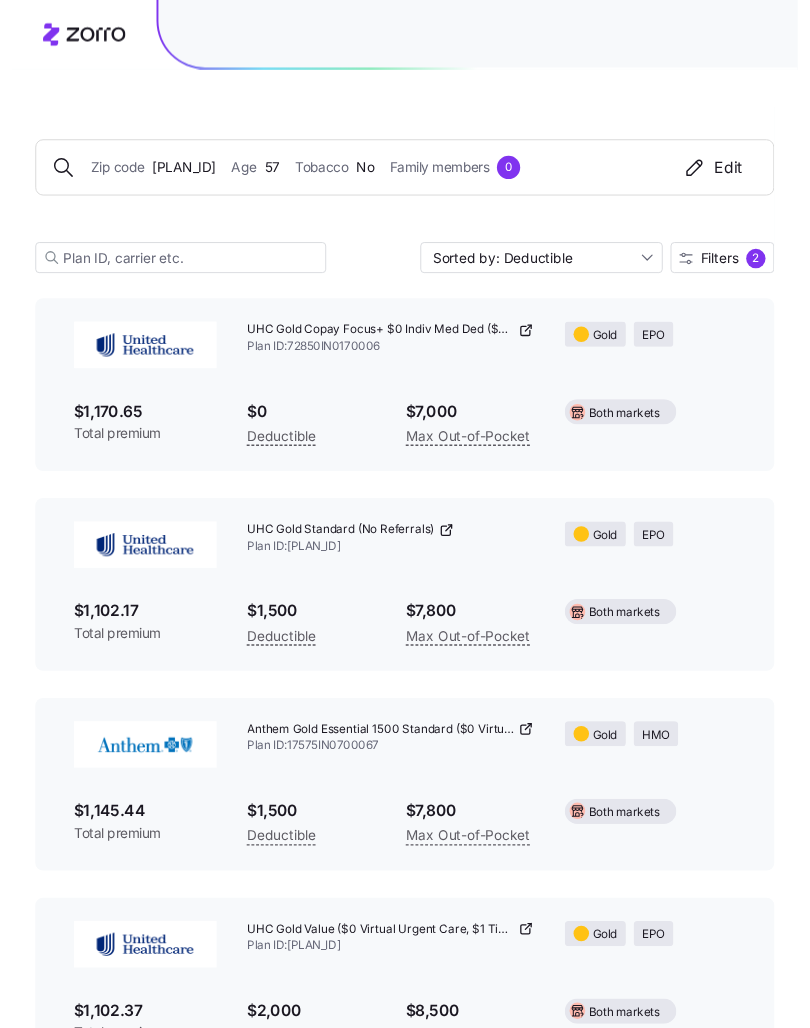 scroll, scrollTop: 1171, scrollLeft: 0, axis: vertical 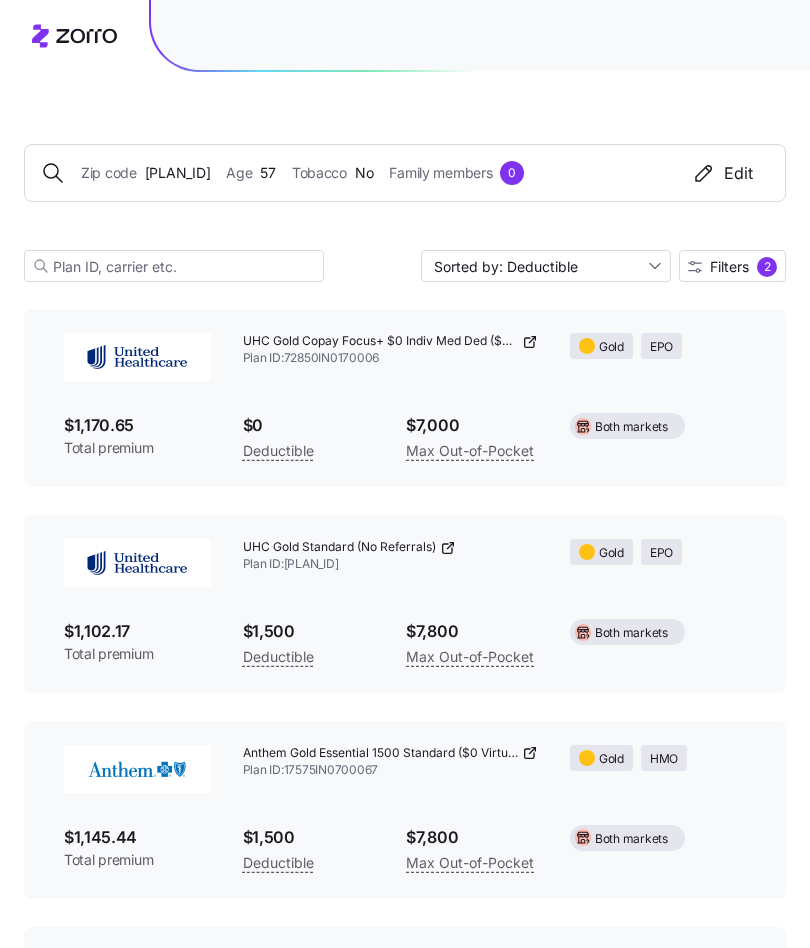 click 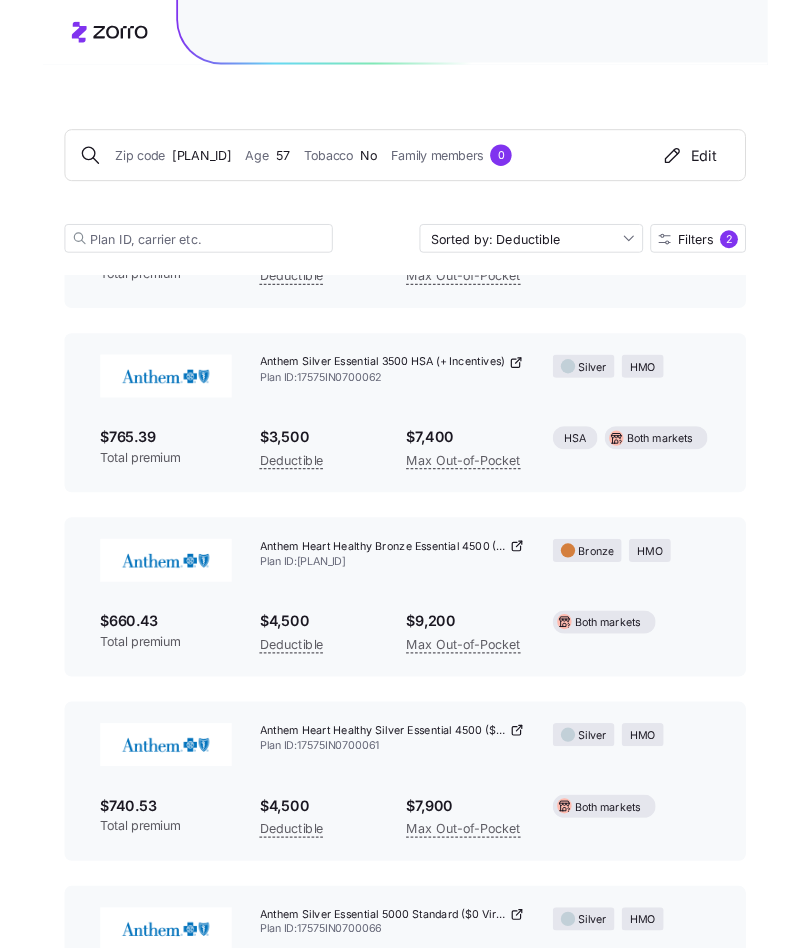 scroll, scrollTop: 2347, scrollLeft: 0, axis: vertical 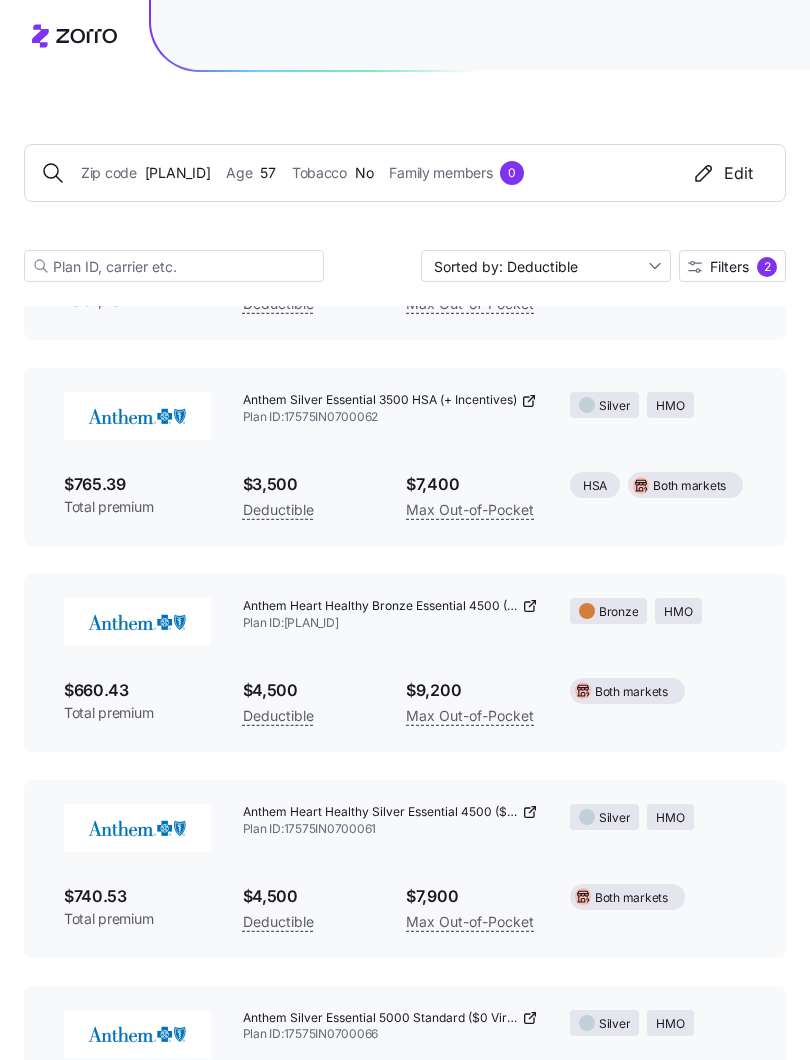 click 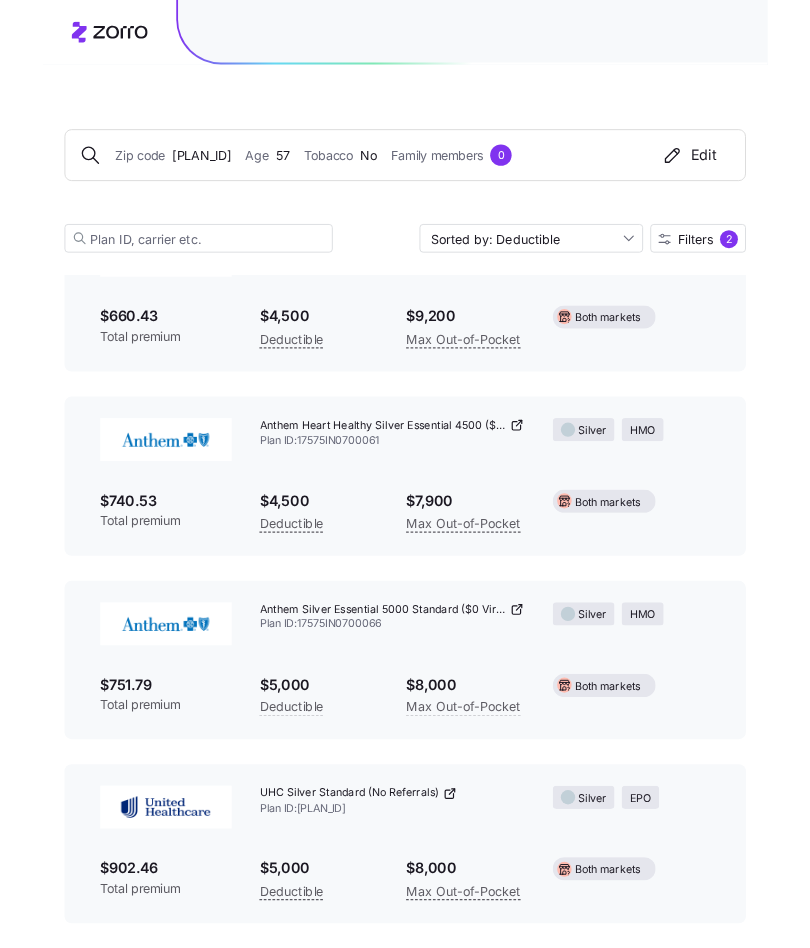scroll, scrollTop: 2662, scrollLeft: 0, axis: vertical 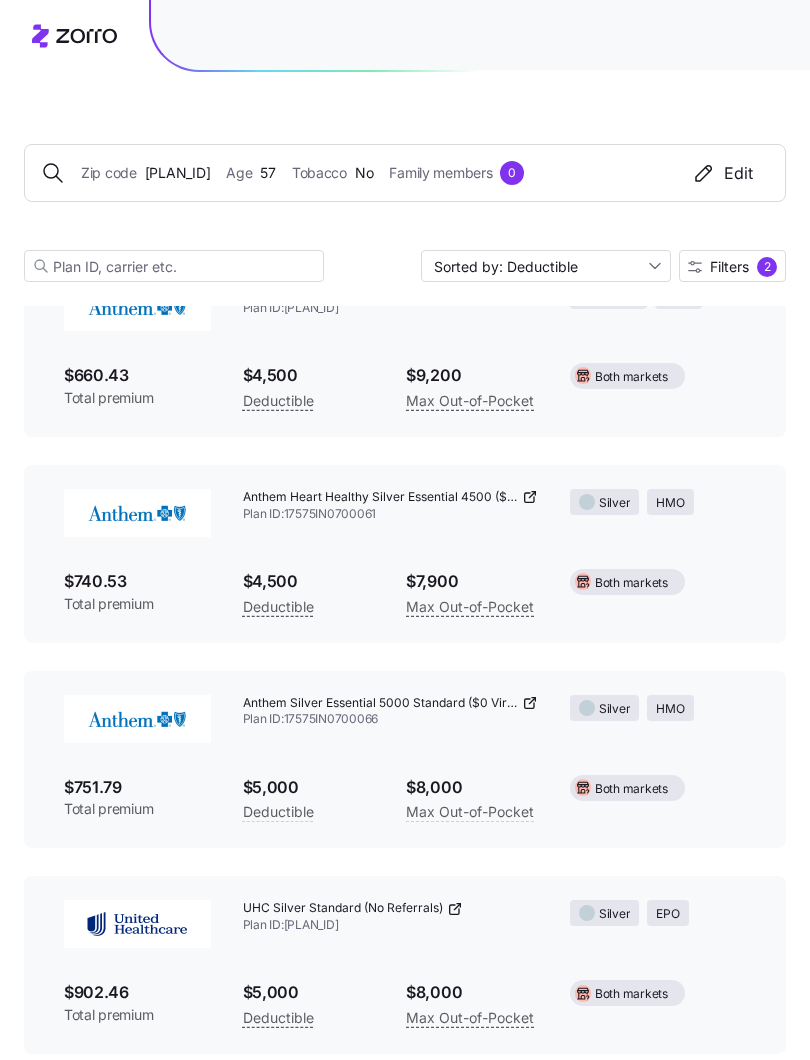 click 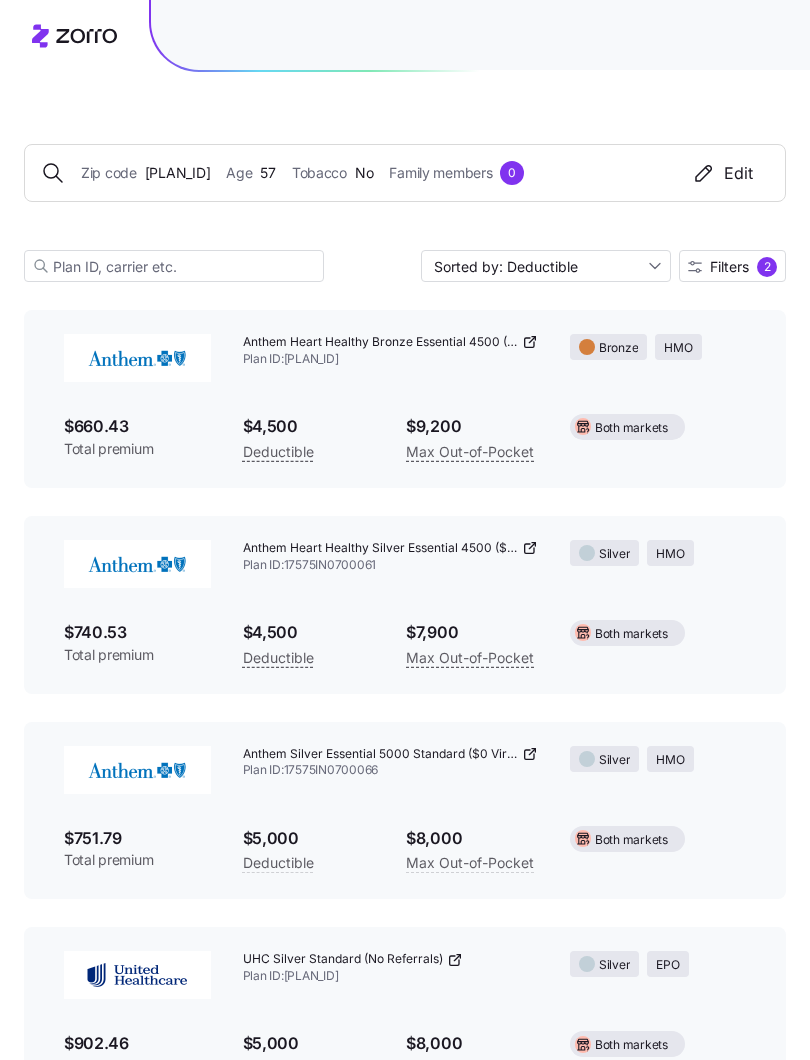 scroll, scrollTop: 2610, scrollLeft: 0, axis: vertical 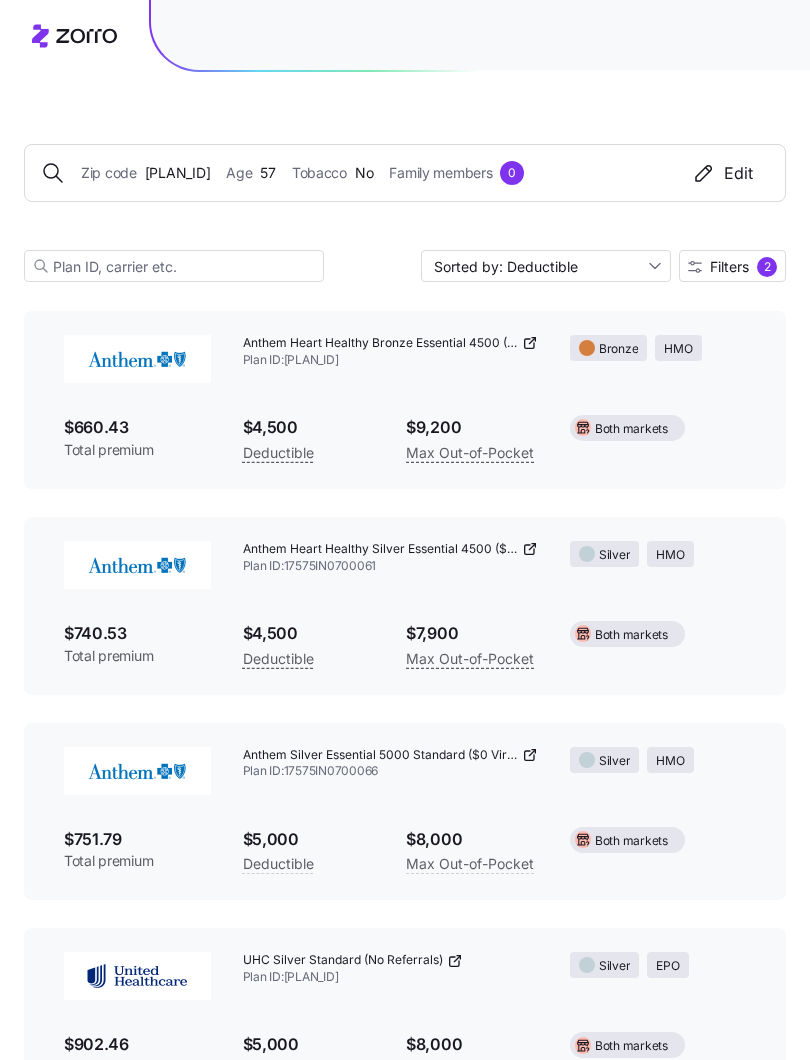 click on "Filters 2" at bounding box center (732, 266) 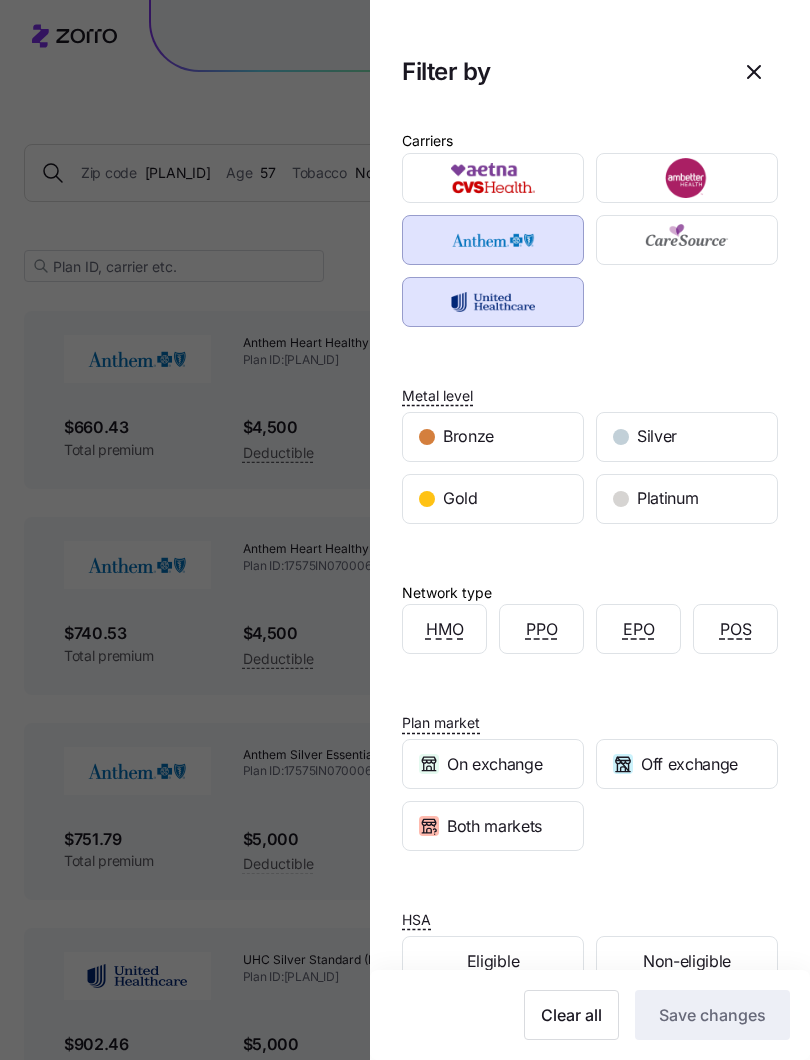 click on "Platinum" at bounding box center (667, 498) 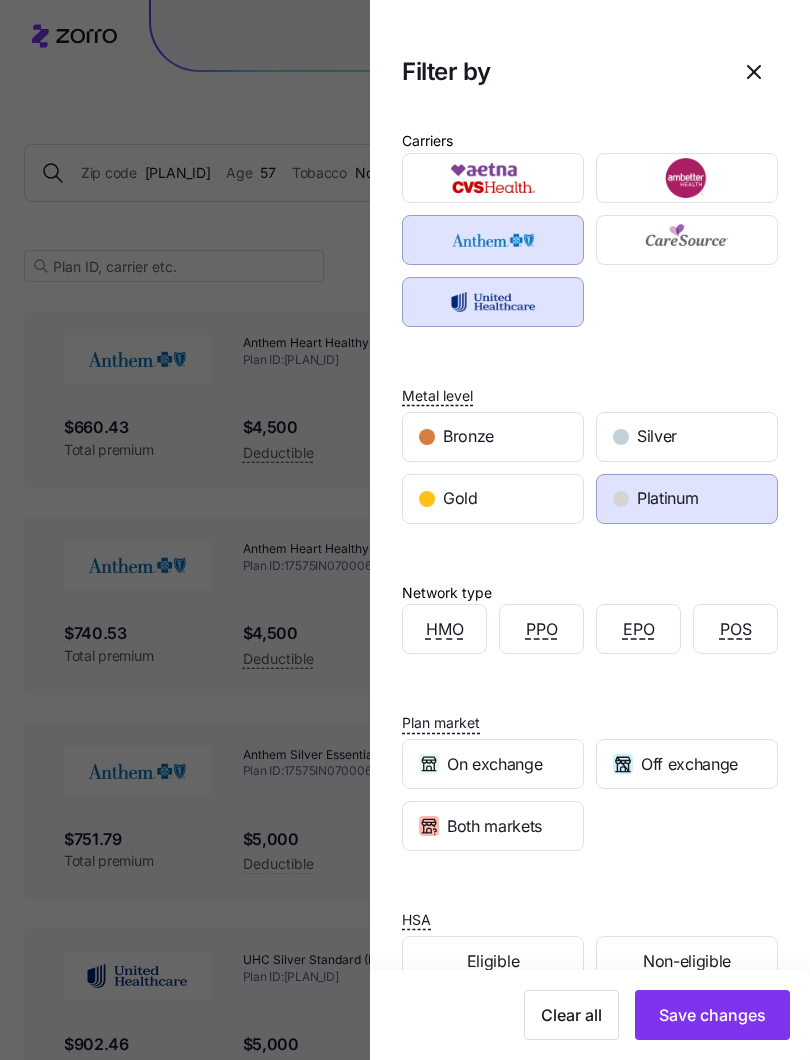 click on "Silver" at bounding box center (657, 436) 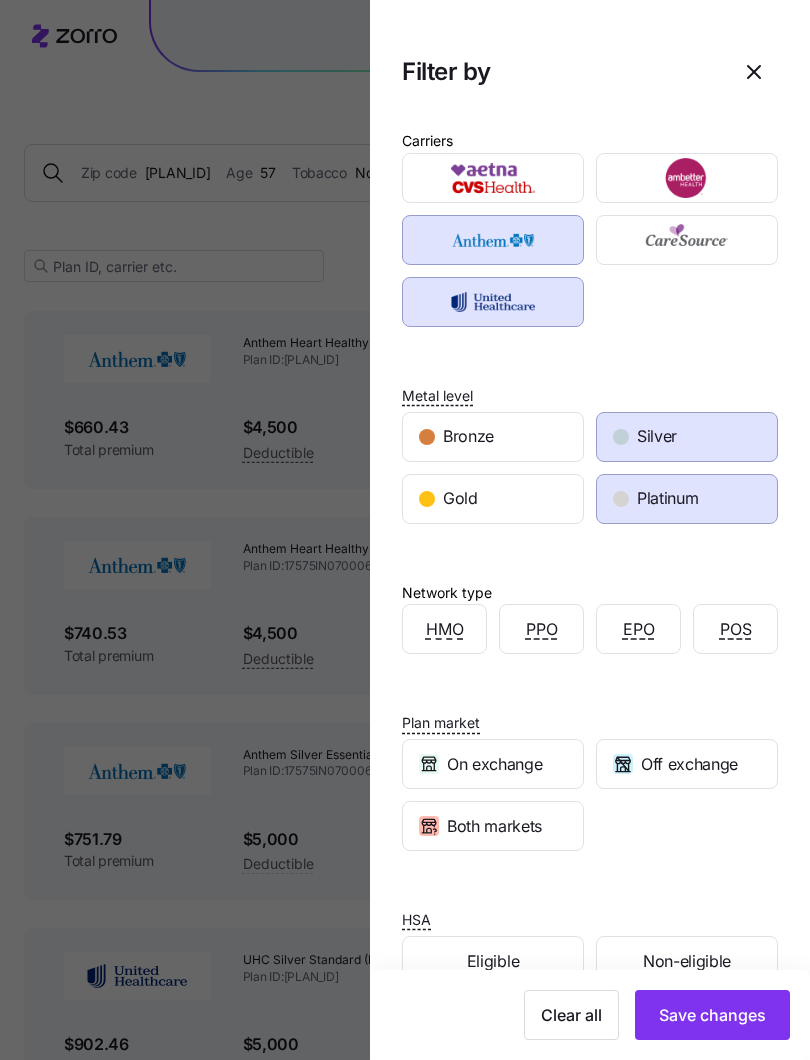 click on "Bronze" at bounding box center [493, 437] 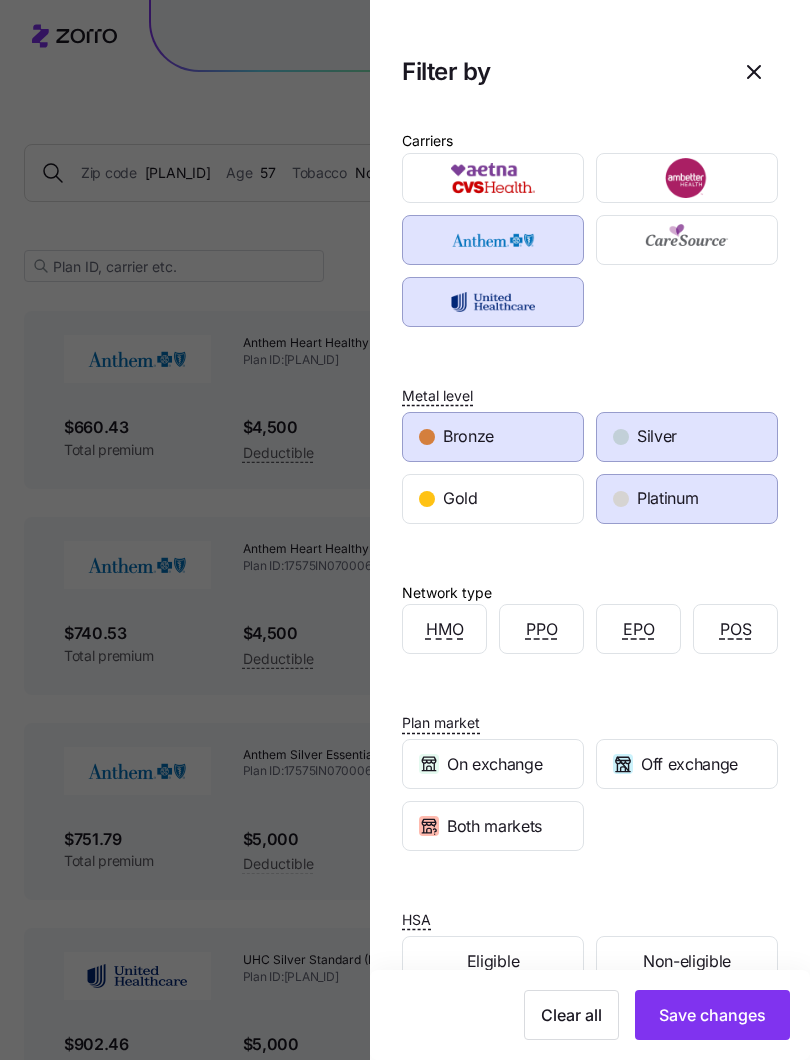 click on "Gold" at bounding box center (493, 499) 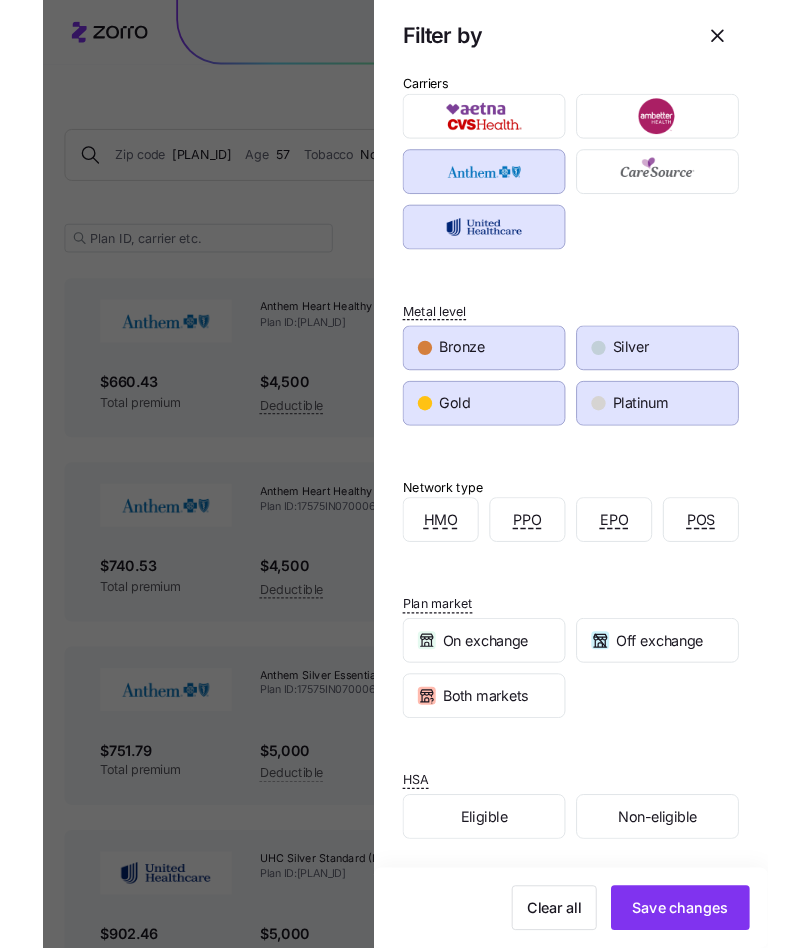 scroll, scrollTop: 46, scrollLeft: 0, axis: vertical 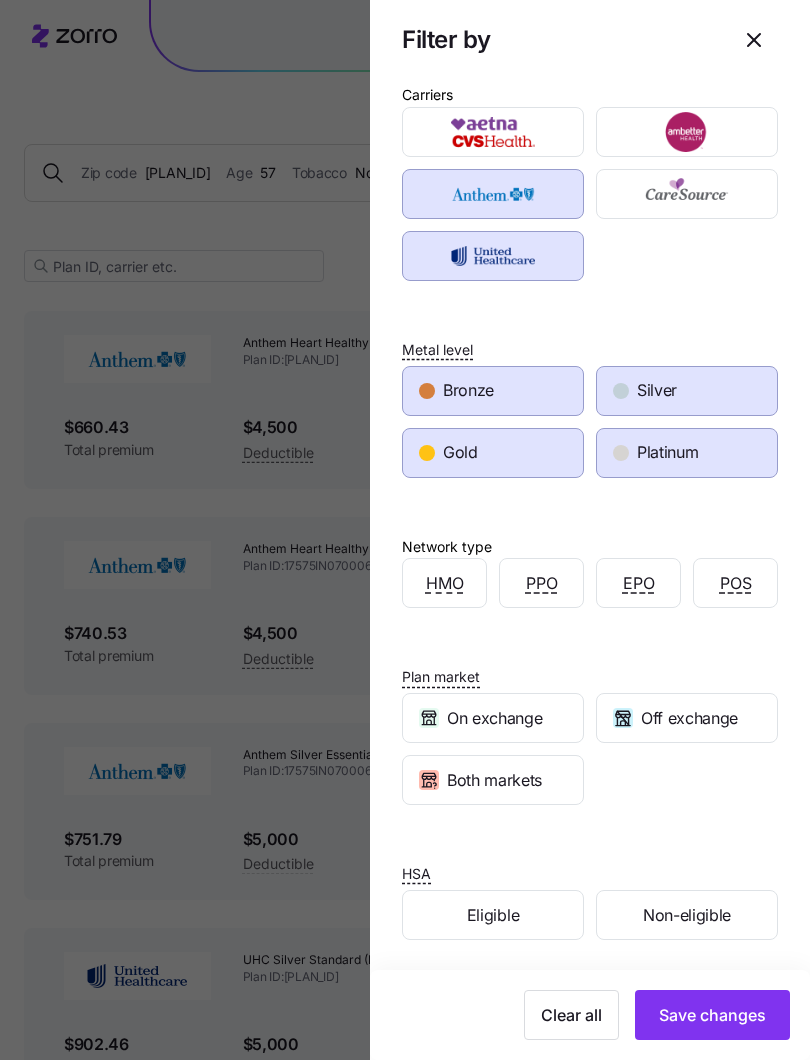 click on "Save changes" at bounding box center (712, 1015) 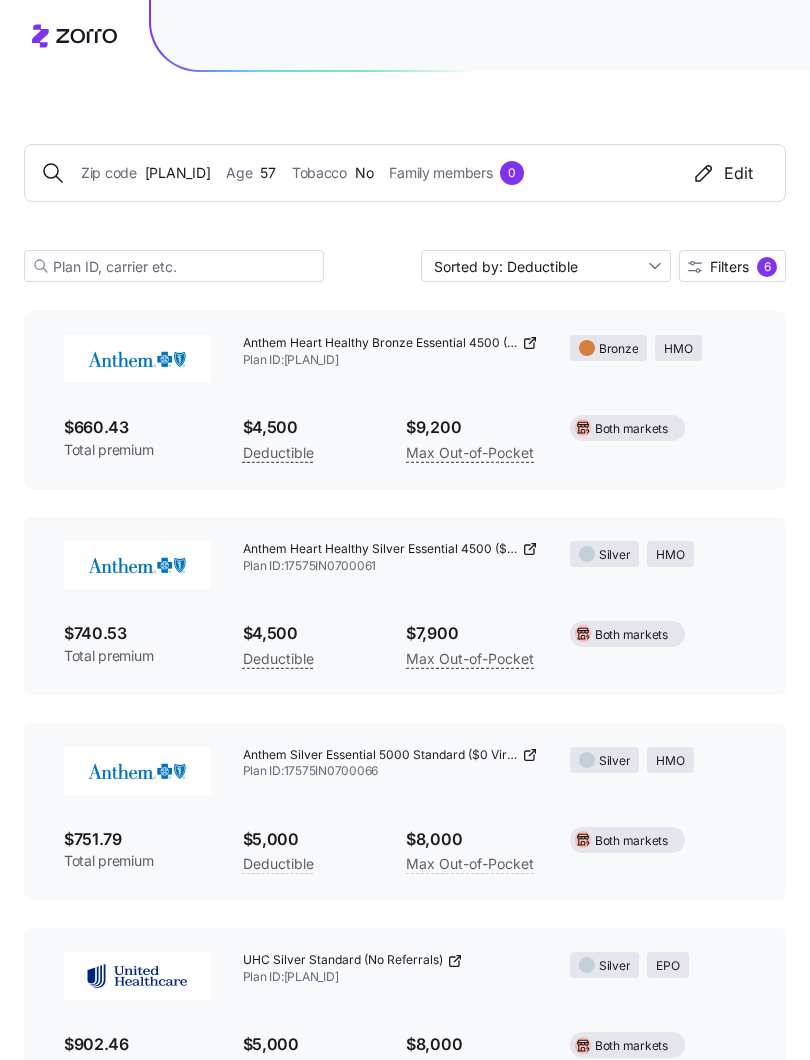 click 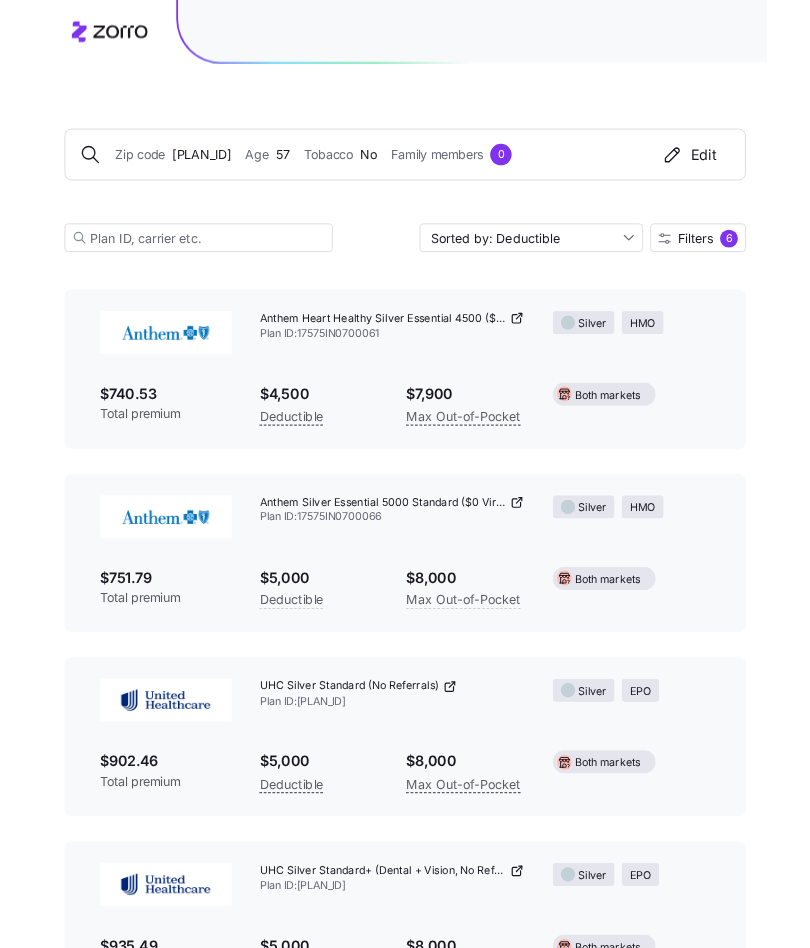 scroll, scrollTop: 2804, scrollLeft: 0, axis: vertical 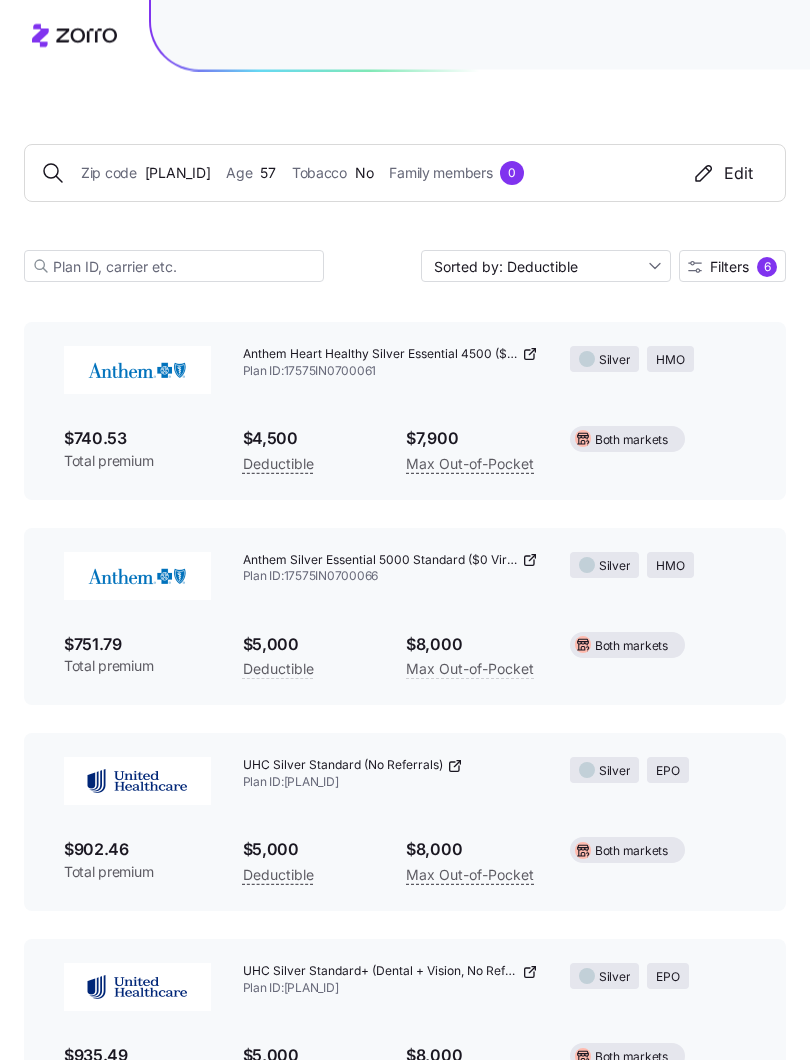 click 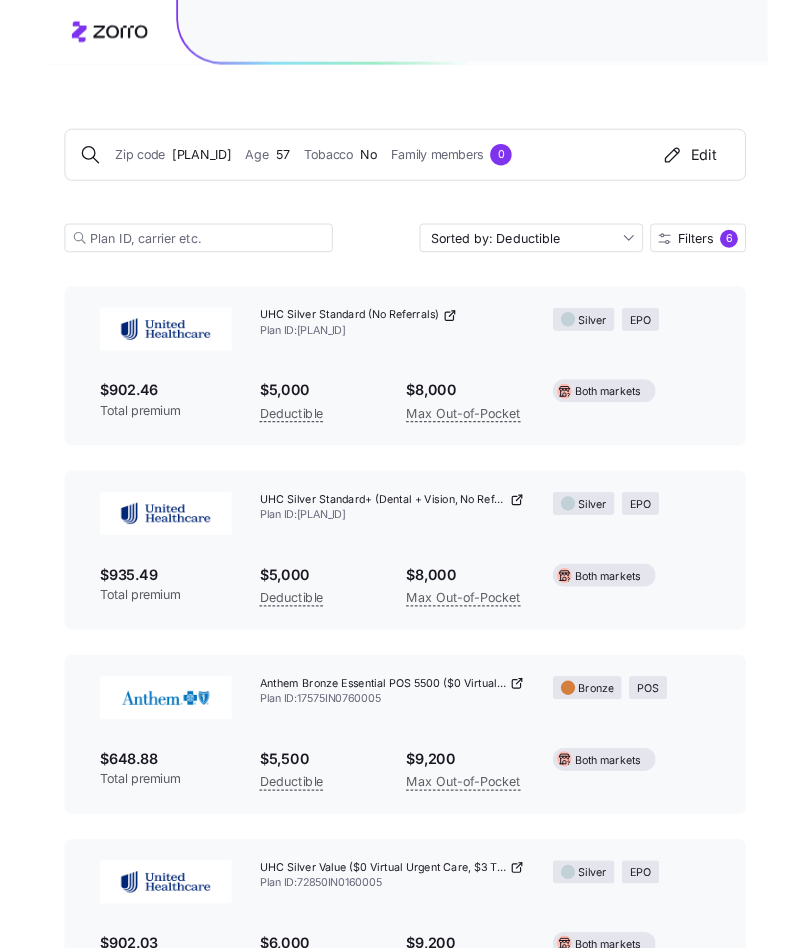 scroll, scrollTop: 3223, scrollLeft: 0, axis: vertical 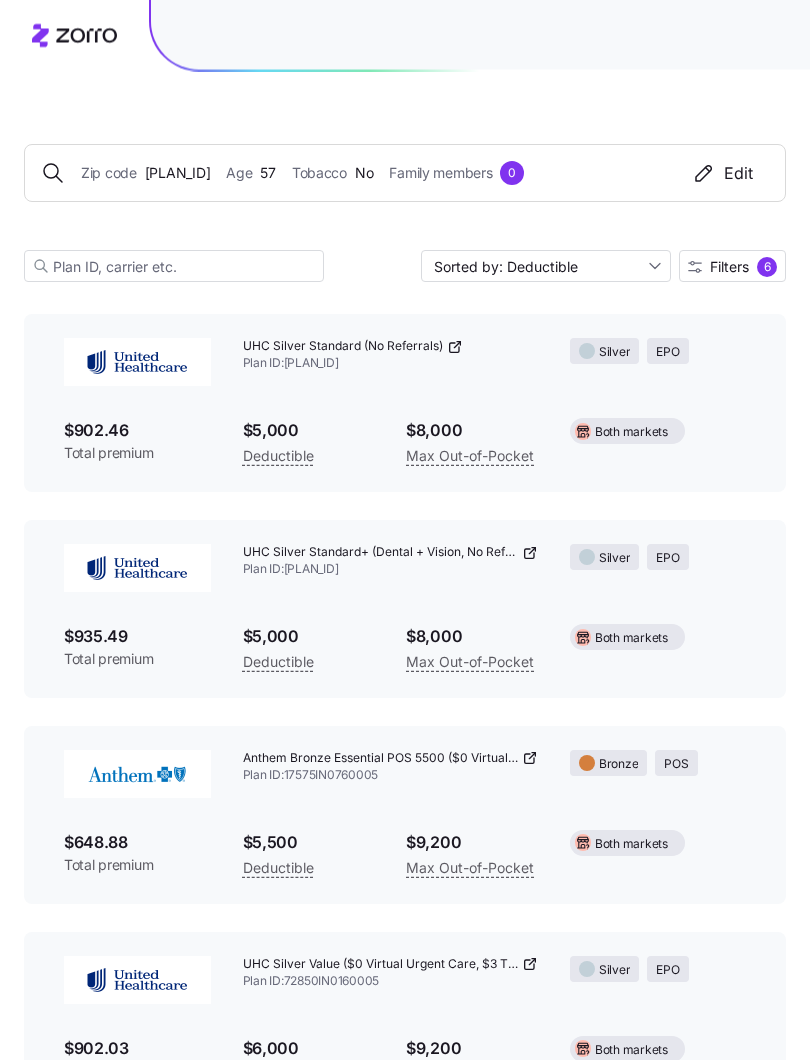 click 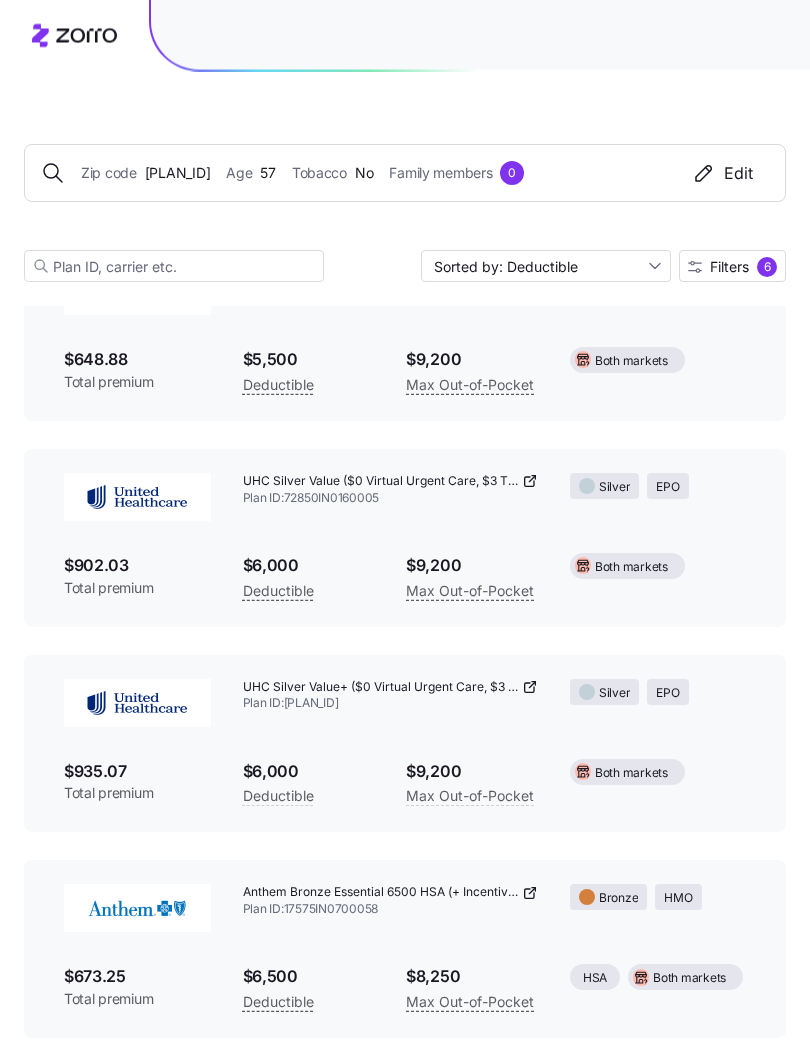 scroll, scrollTop: 3707, scrollLeft: 0, axis: vertical 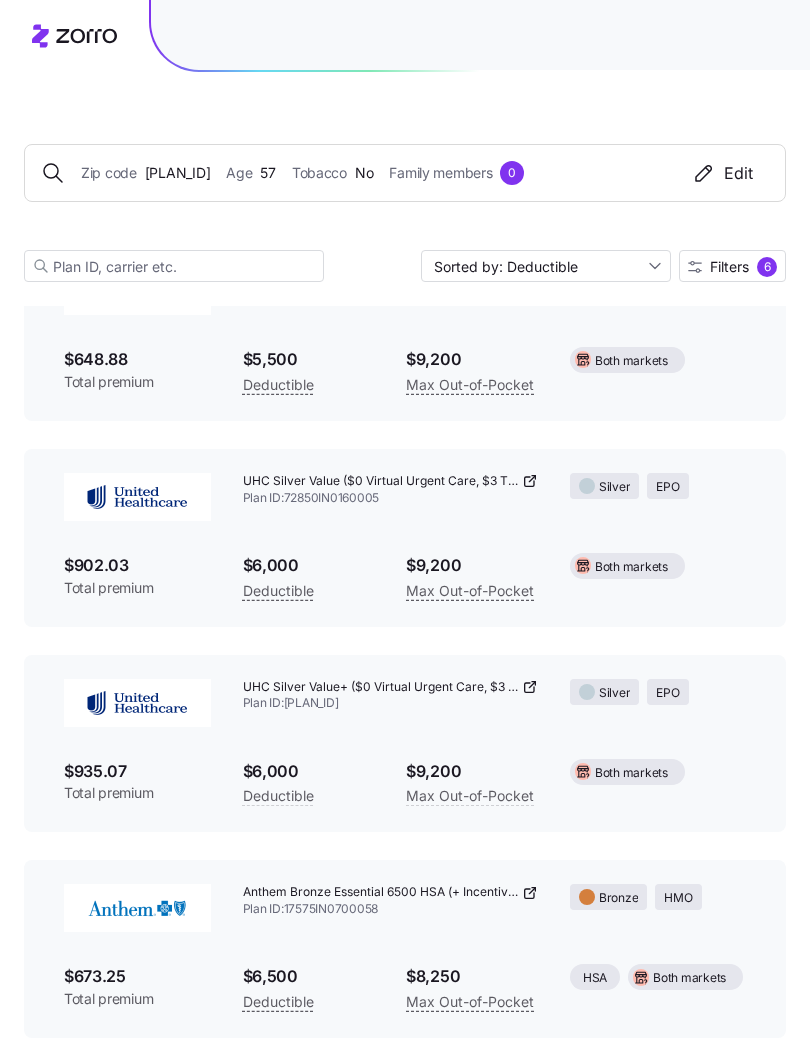 click 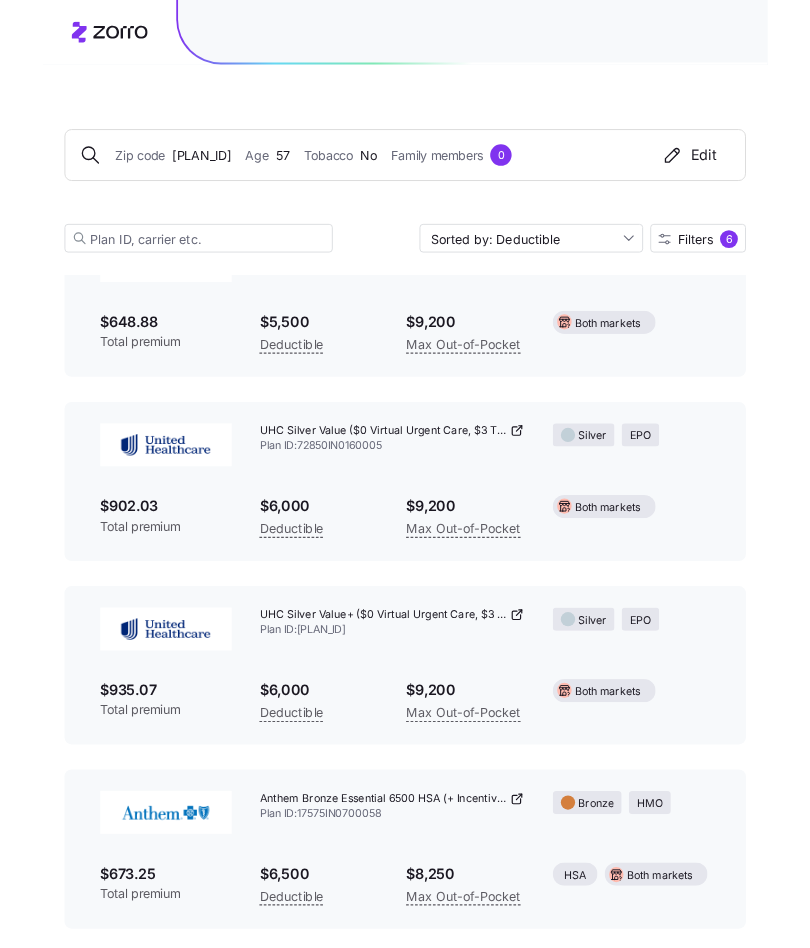 scroll, scrollTop: 3763, scrollLeft: 0, axis: vertical 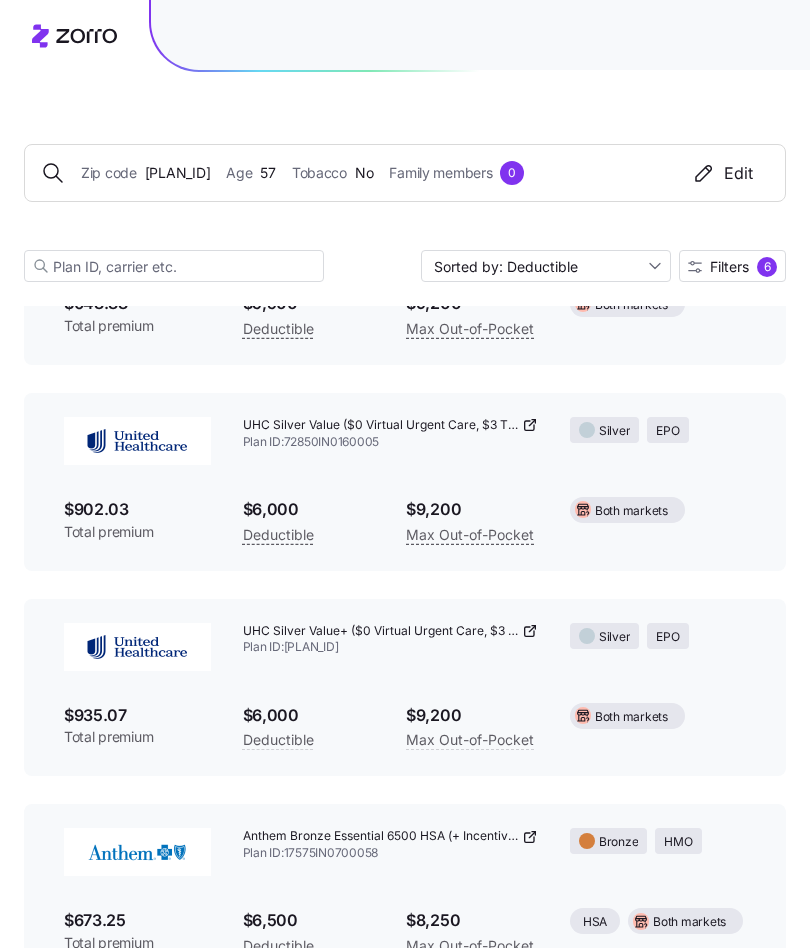 click on "UHC Silver Value ($0 Virtual Urgent Care, $3 Tier 2 Rx, No Referrals) Plan ID:  [PLAN_ID]" at bounding box center [390, 434] 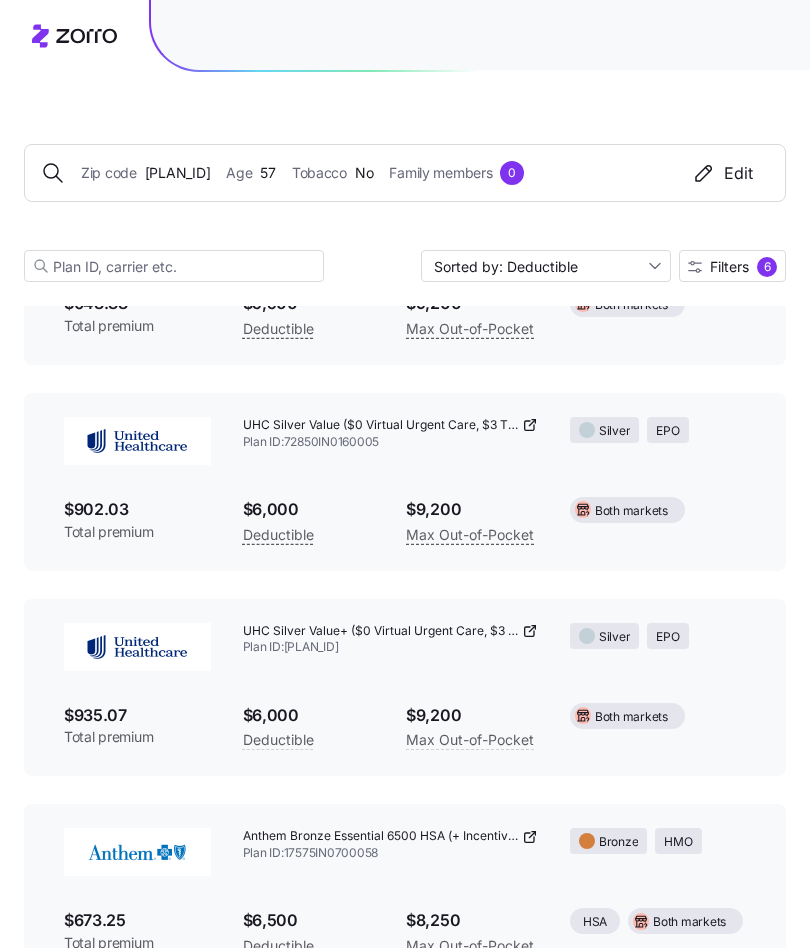 click 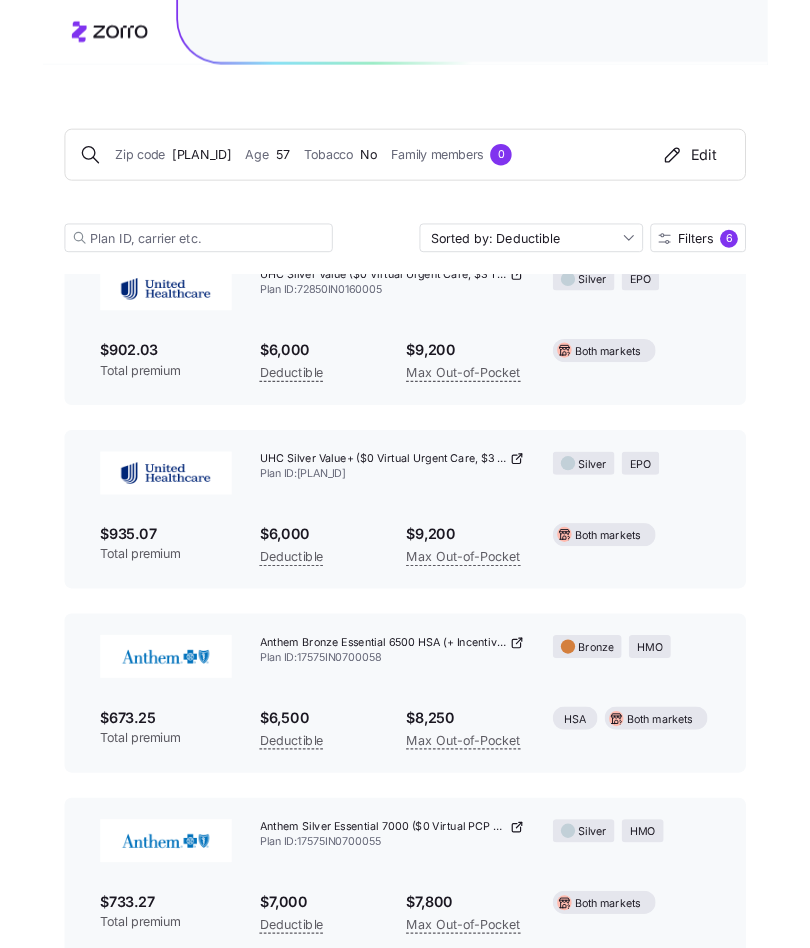 scroll, scrollTop: 3884, scrollLeft: 0, axis: vertical 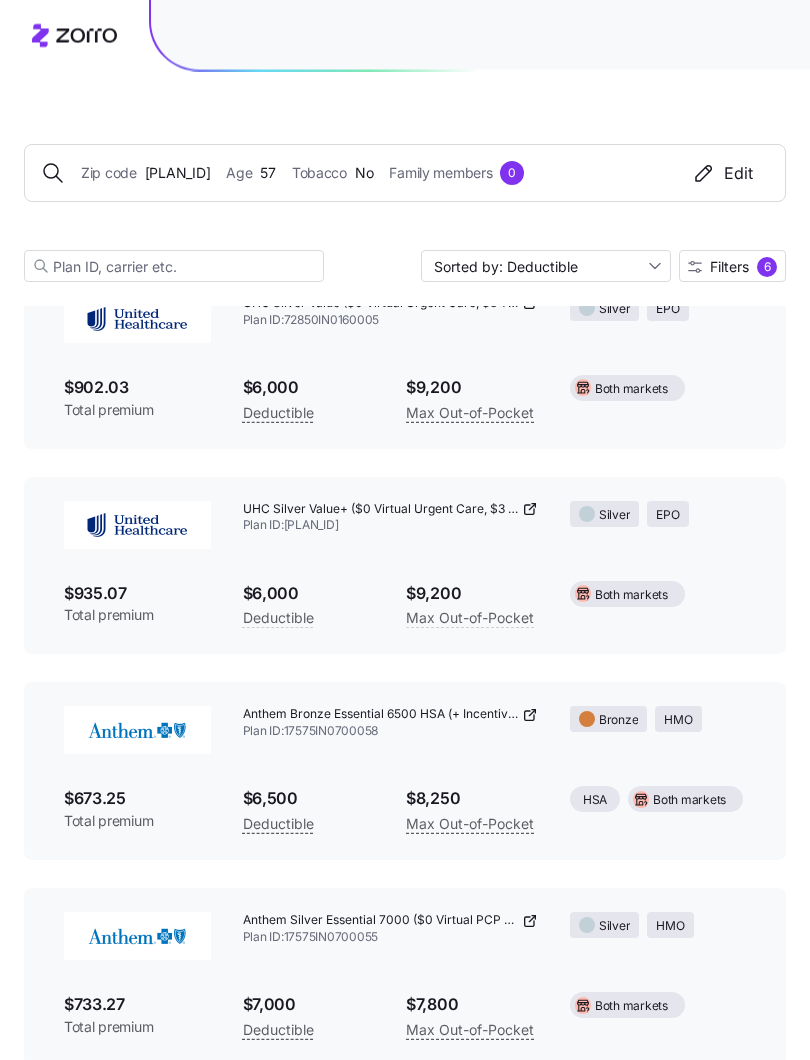 click 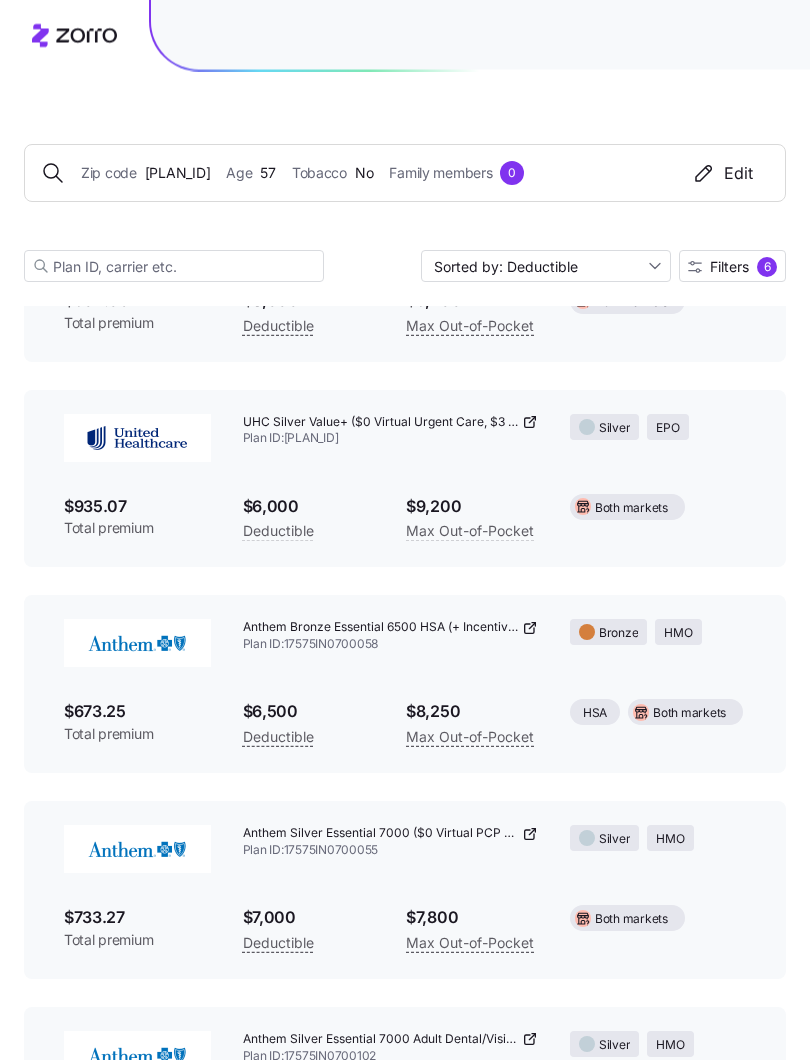 scroll, scrollTop: 3972, scrollLeft: 0, axis: vertical 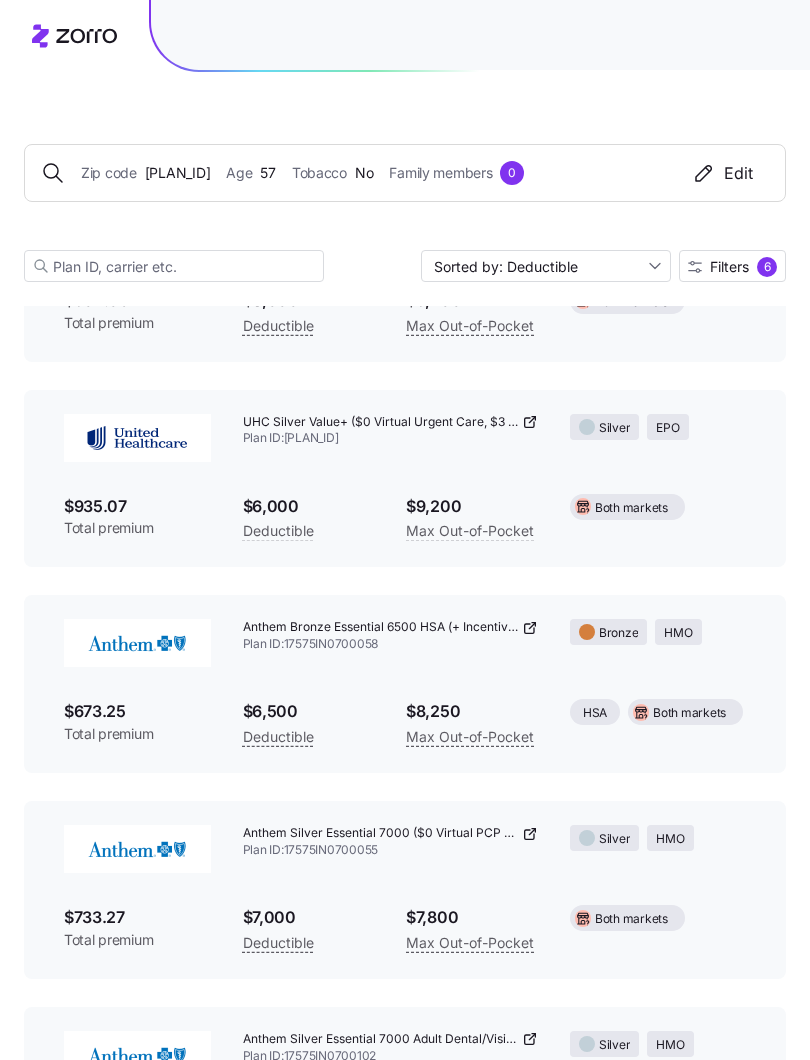 click 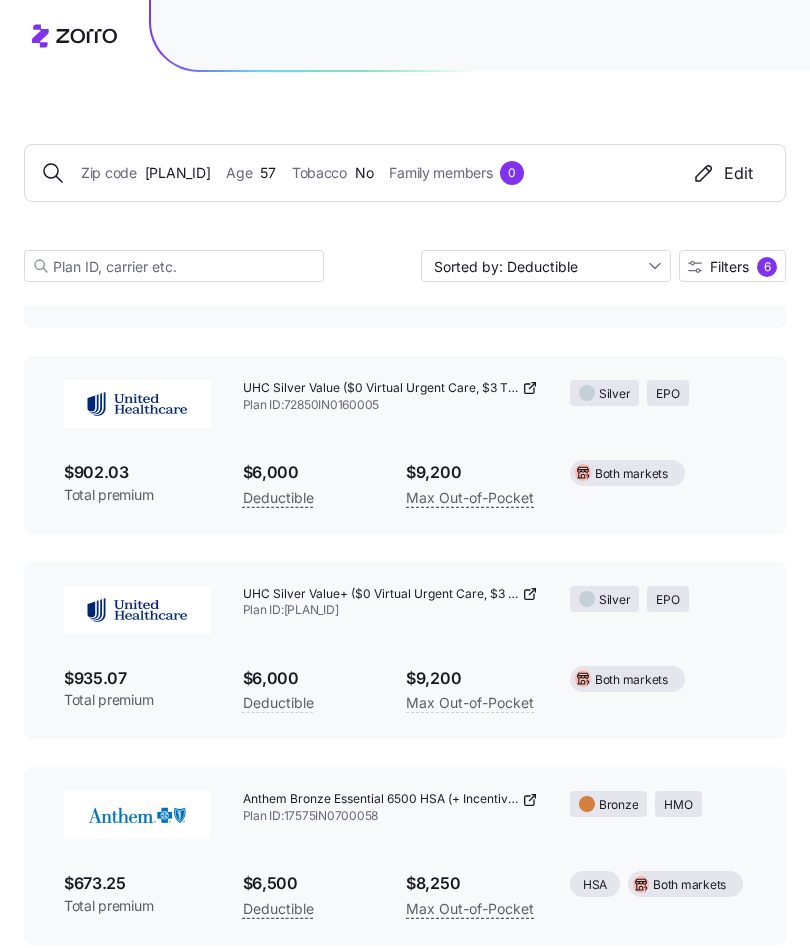 scroll, scrollTop: 3799, scrollLeft: 0, axis: vertical 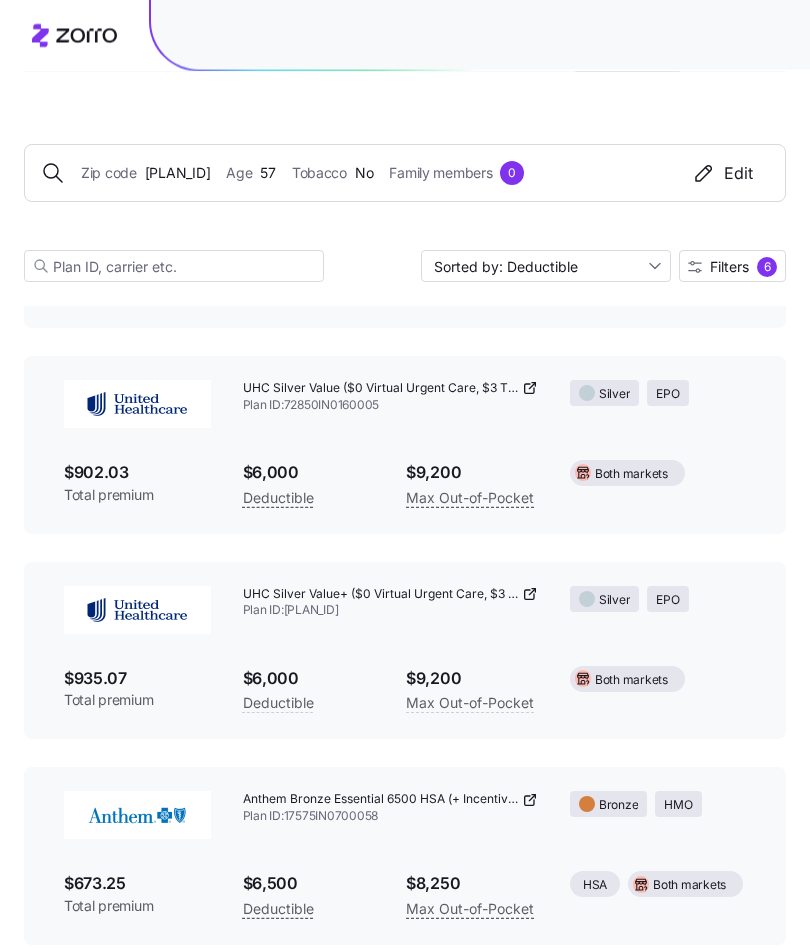 click 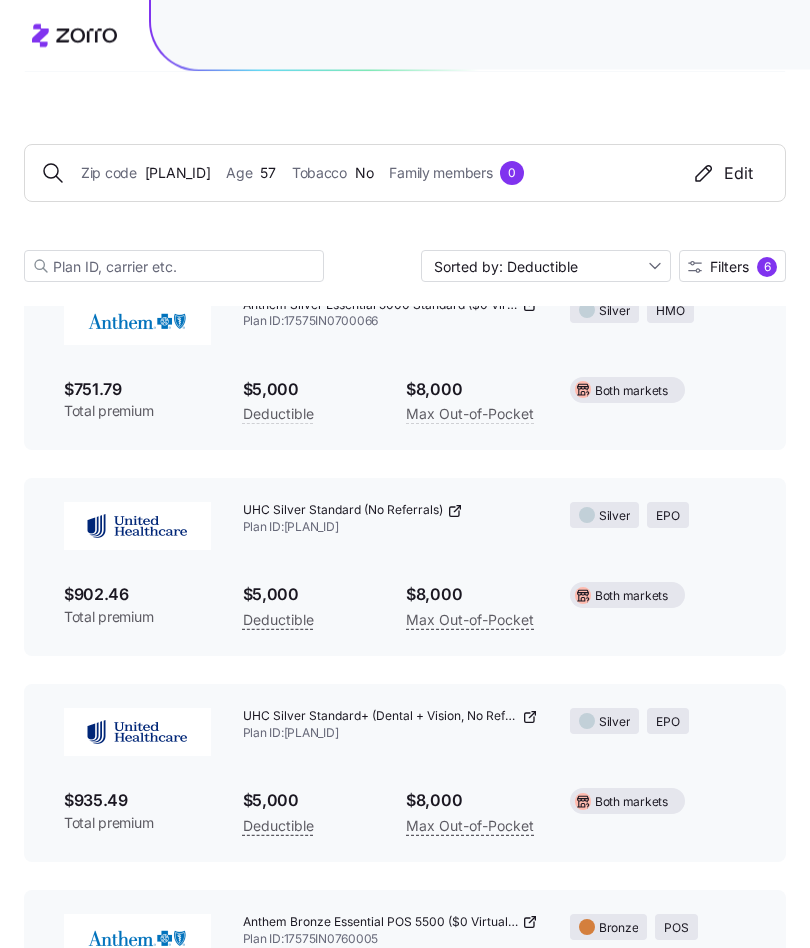 scroll, scrollTop: 3060, scrollLeft: 0, axis: vertical 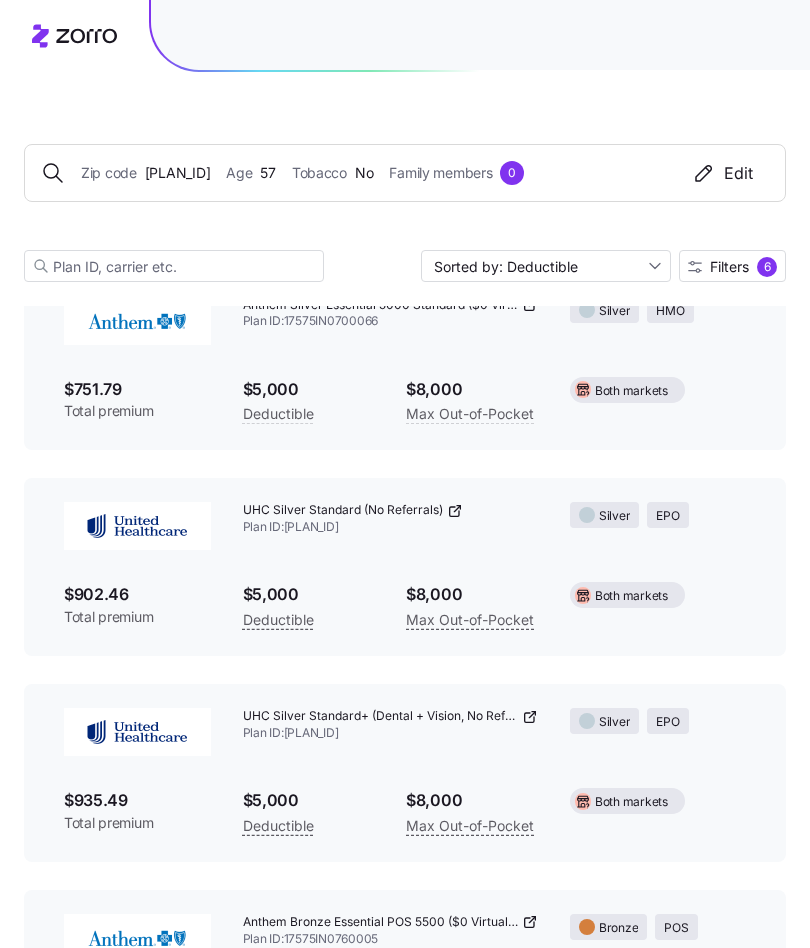 click on "Filters 6" at bounding box center [732, 267] 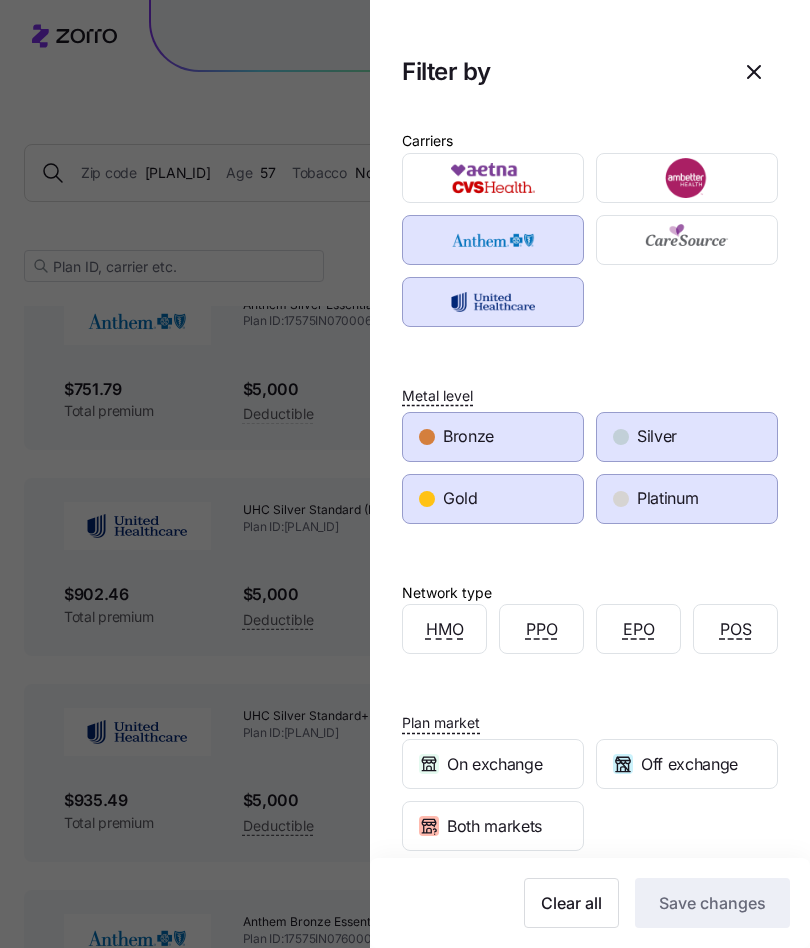 click on "Platinum" at bounding box center [667, 498] 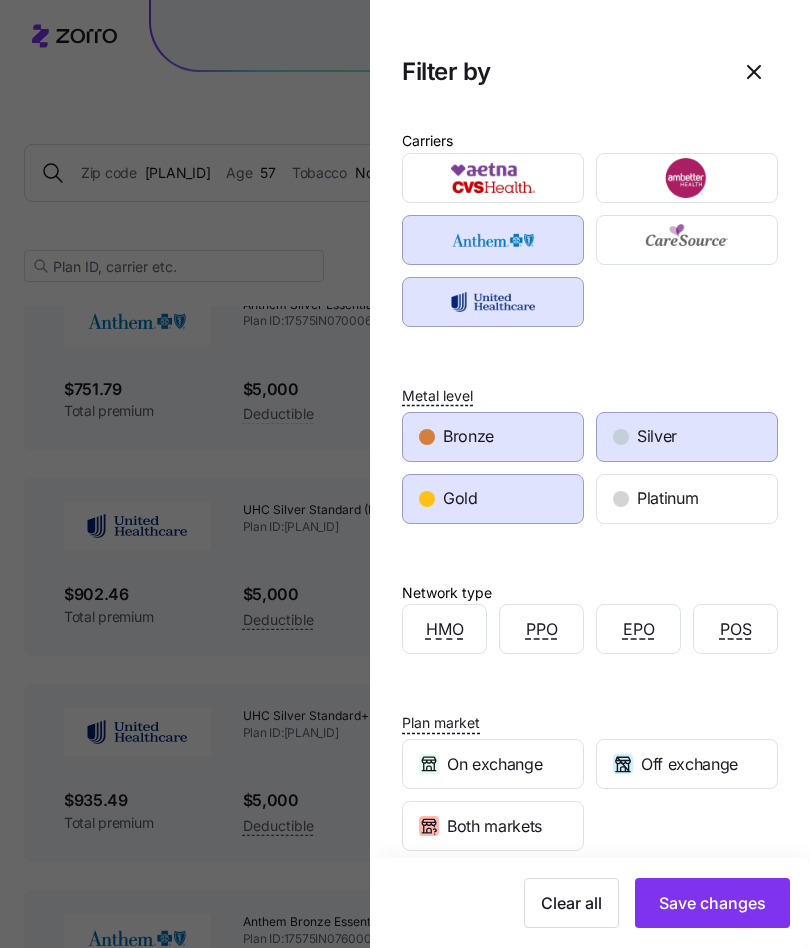 click on "Silver" at bounding box center [687, 437] 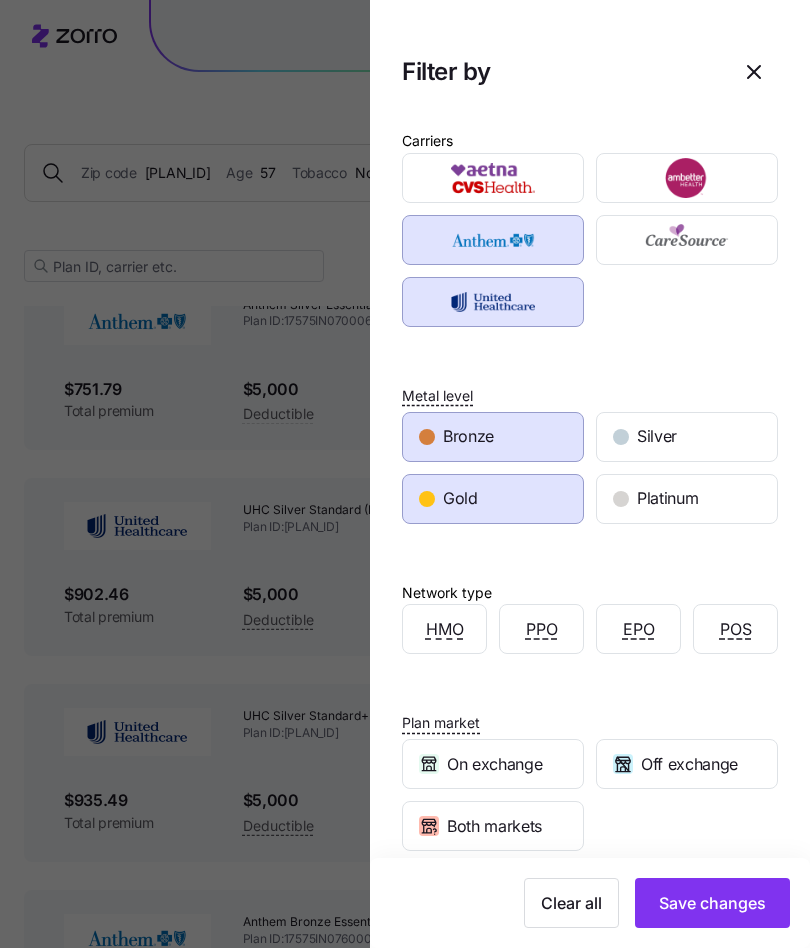 click on "Bronze" at bounding box center [468, 436] 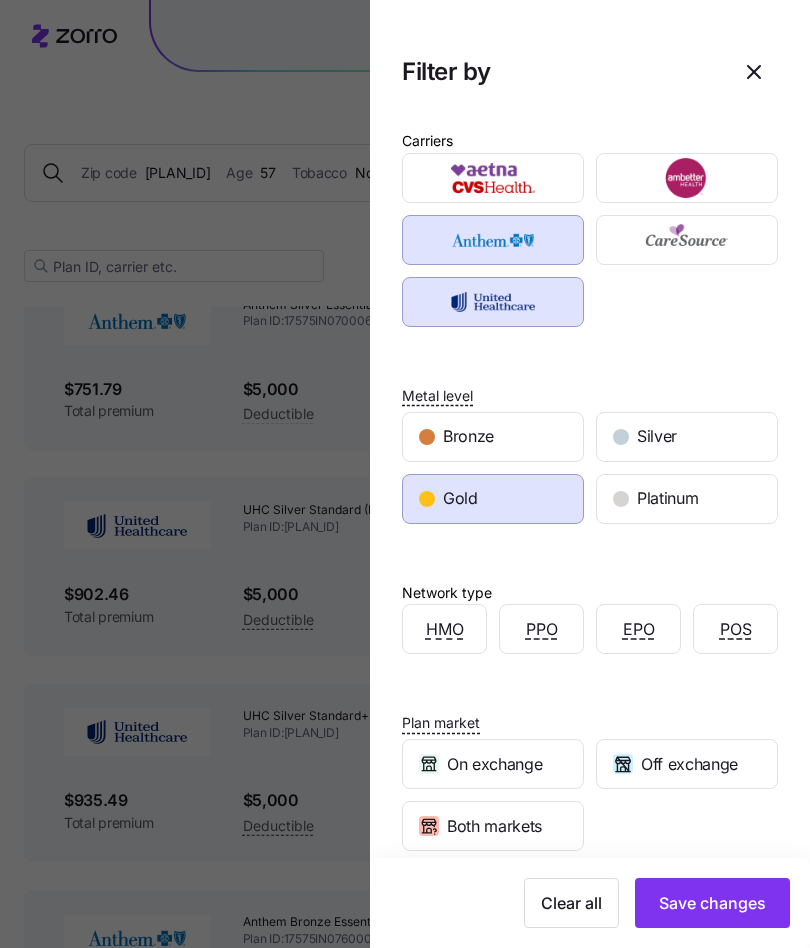 click on "Gold" at bounding box center (493, 499) 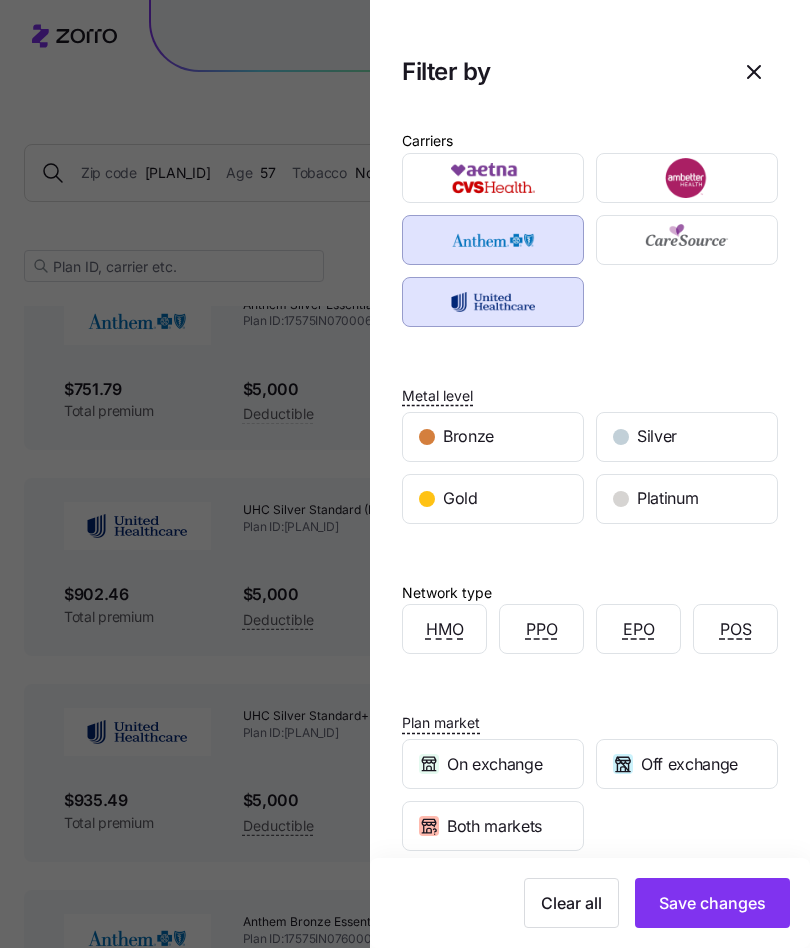 click on "Gold" at bounding box center (493, 499) 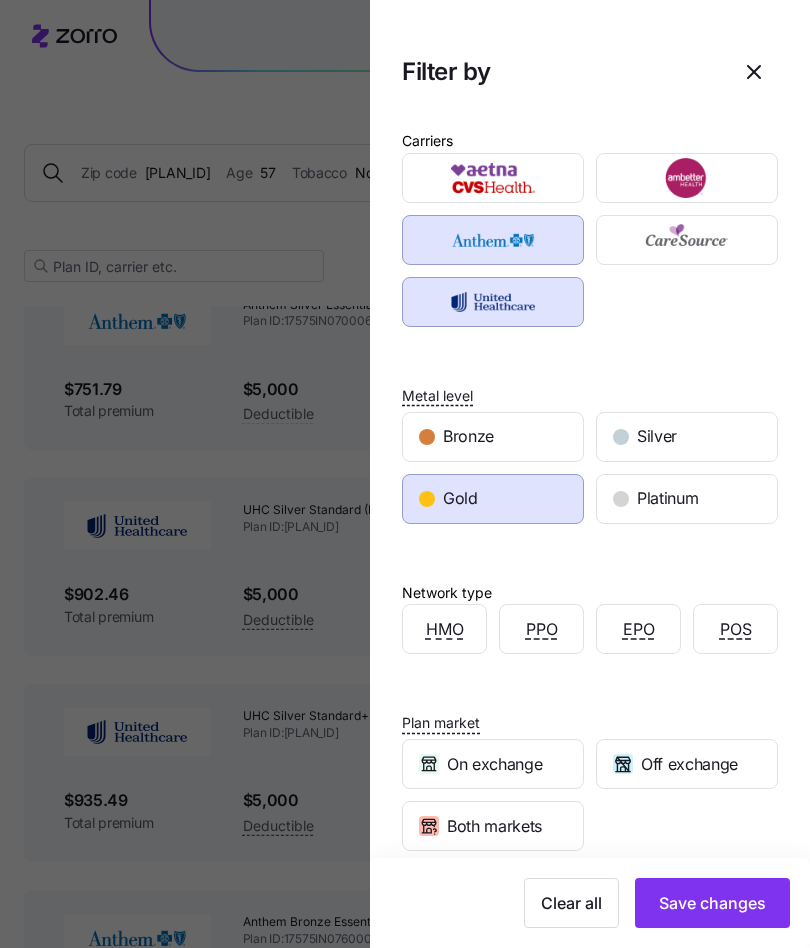 click on "Gold" at bounding box center (493, 499) 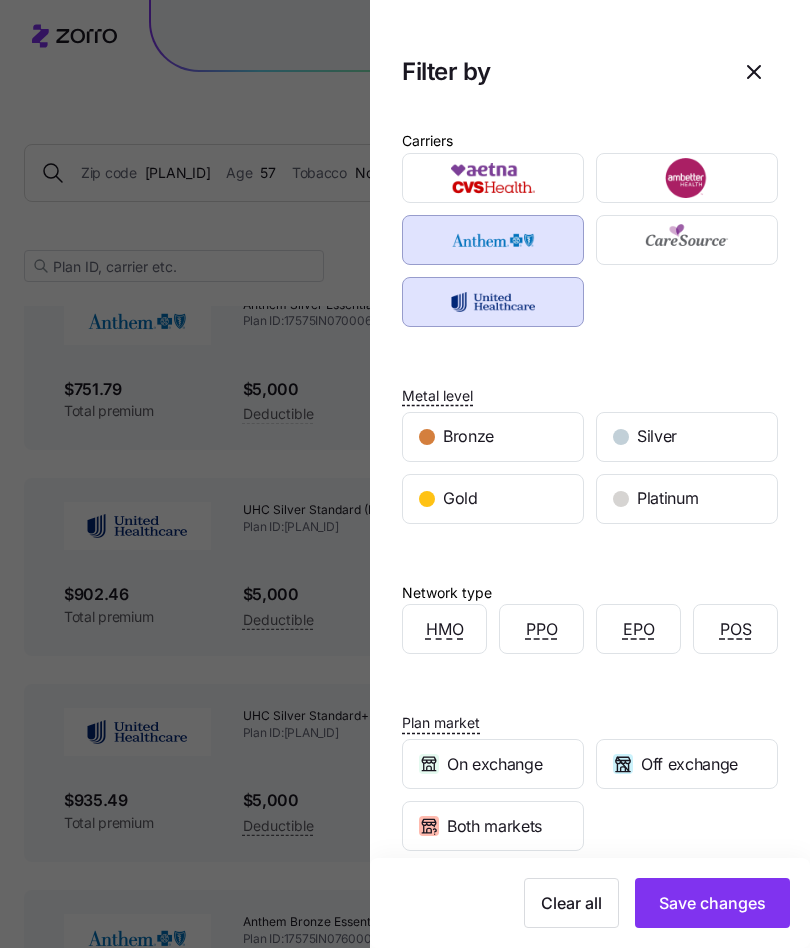 click on "Silver" at bounding box center (657, 436) 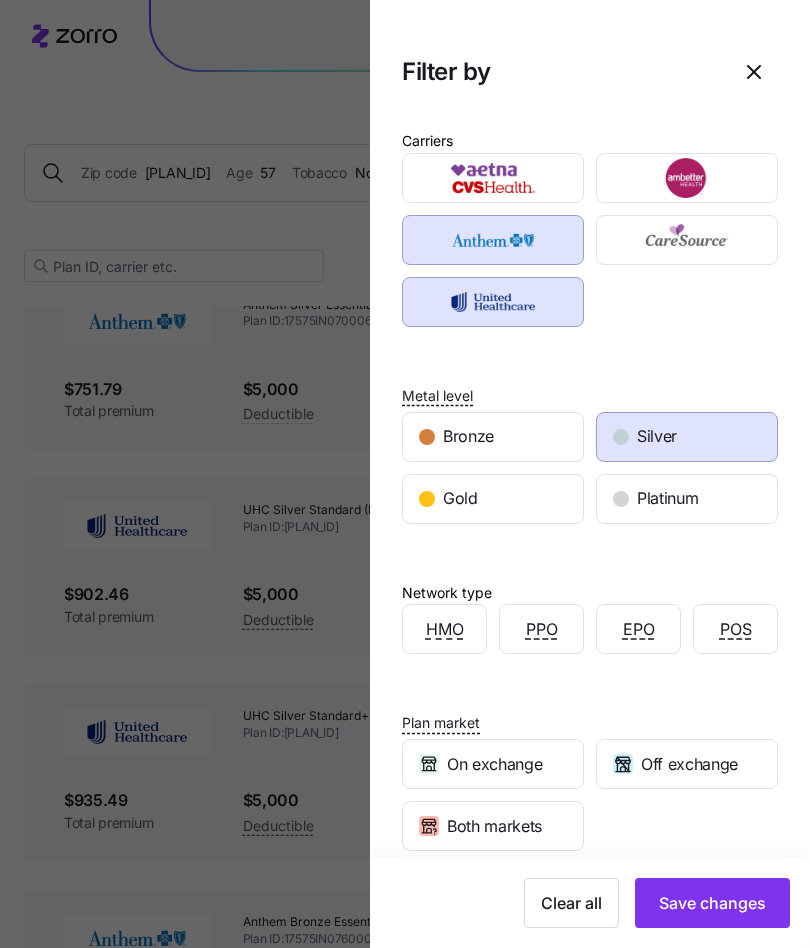 click on "Save changes" at bounding box center [712, 903] 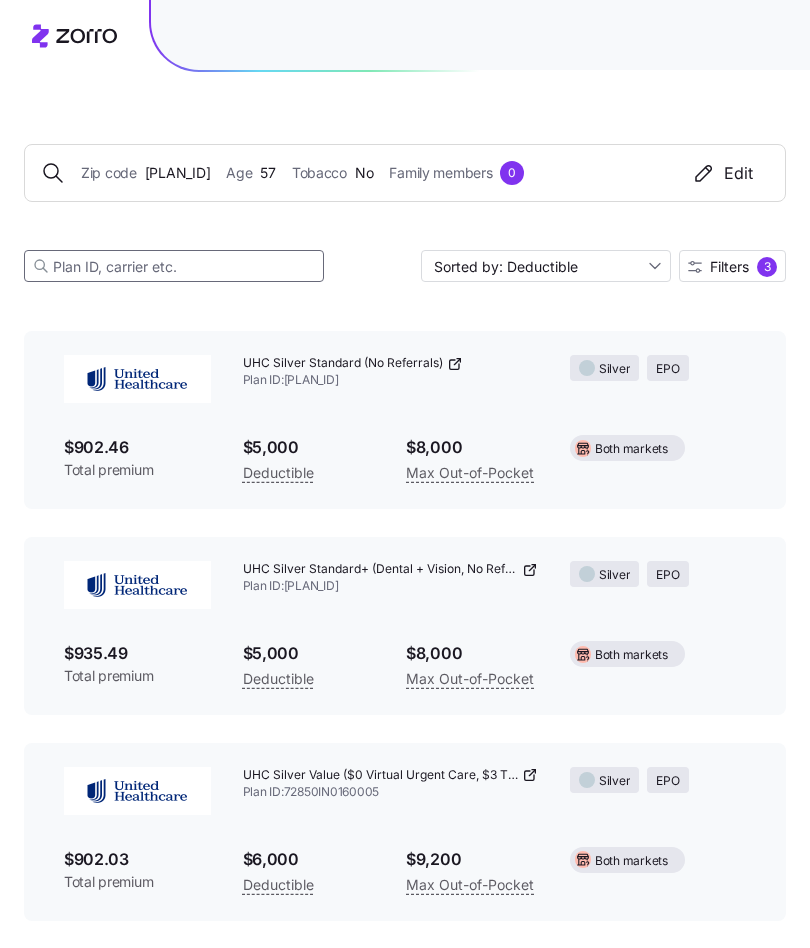 click at bounding box center (174, 266) 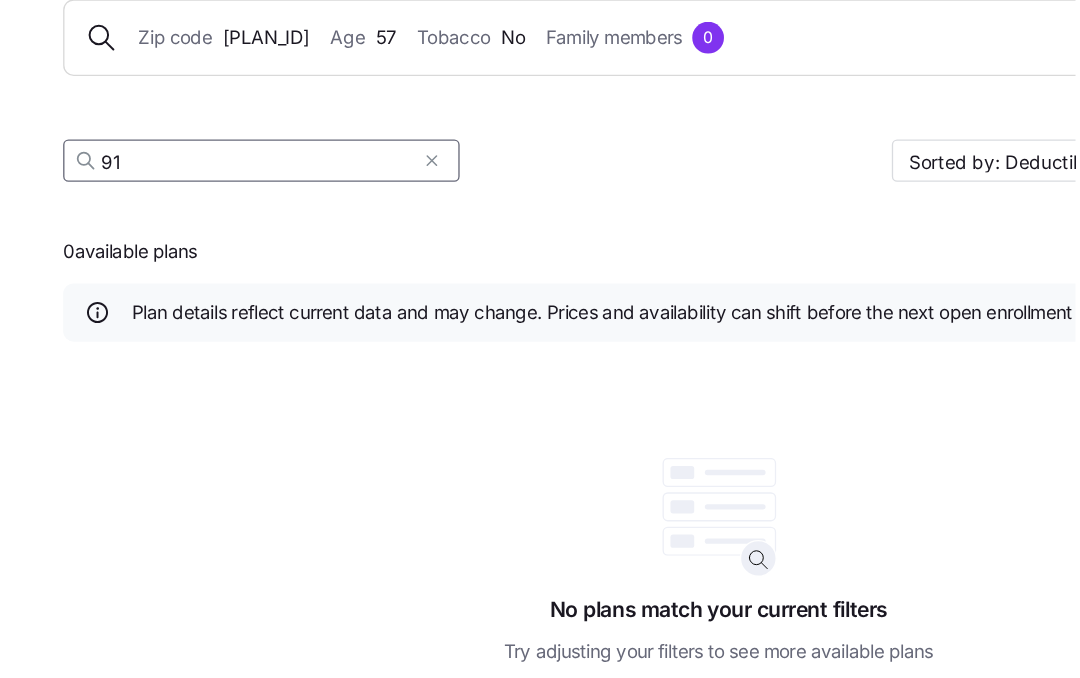 scroll, scrollTop: 0, scrollLeft: 0, axis: both 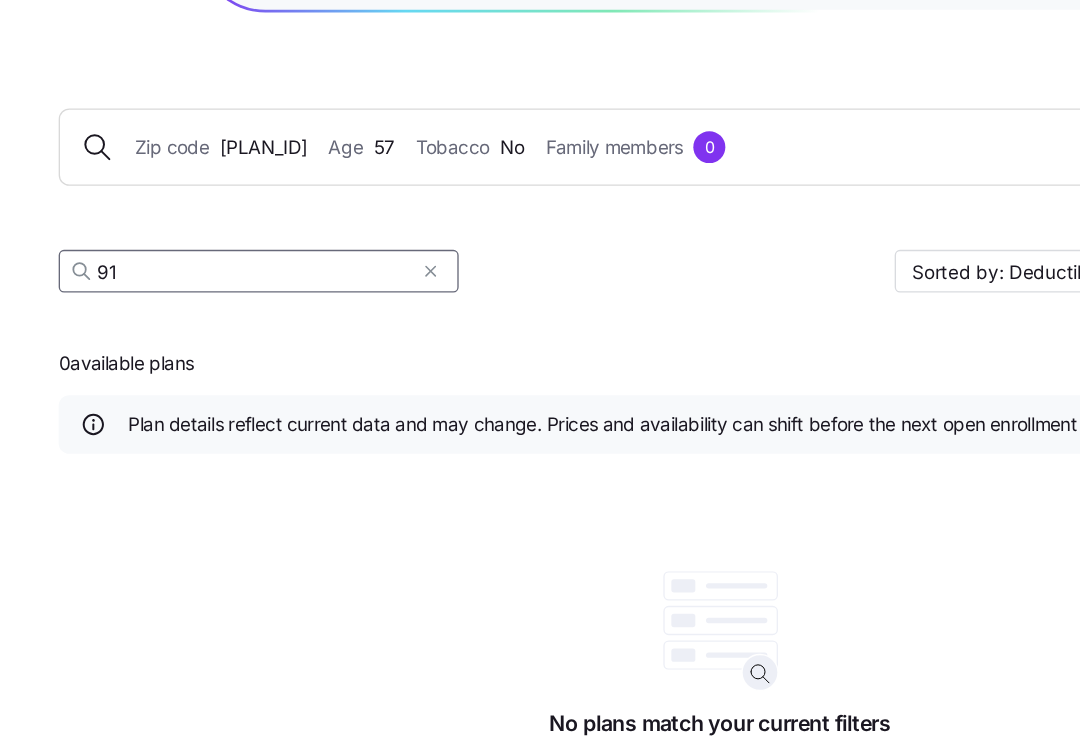 type on "9" 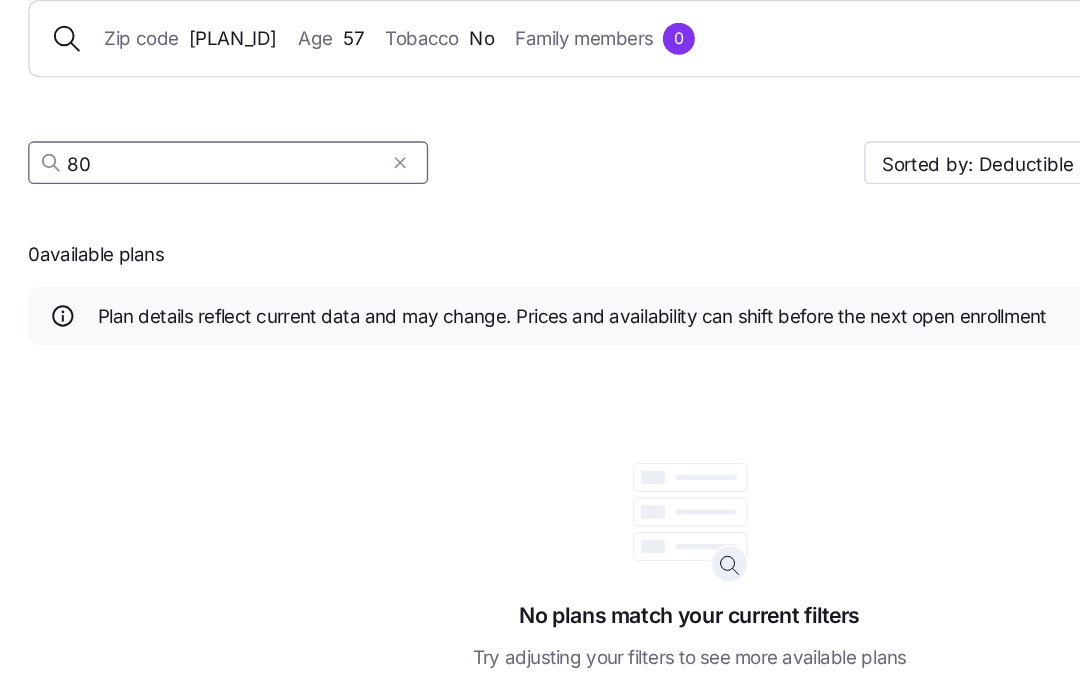 type on "8" 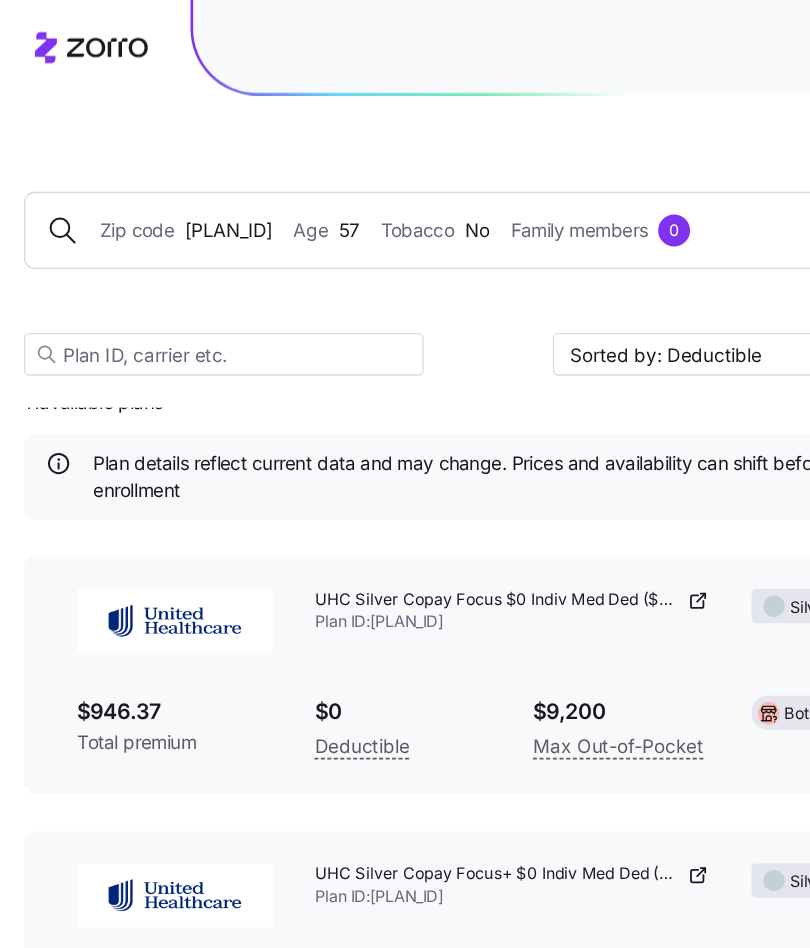 scroll, scrollTop: 0, scrollLeft: 0, axis: both 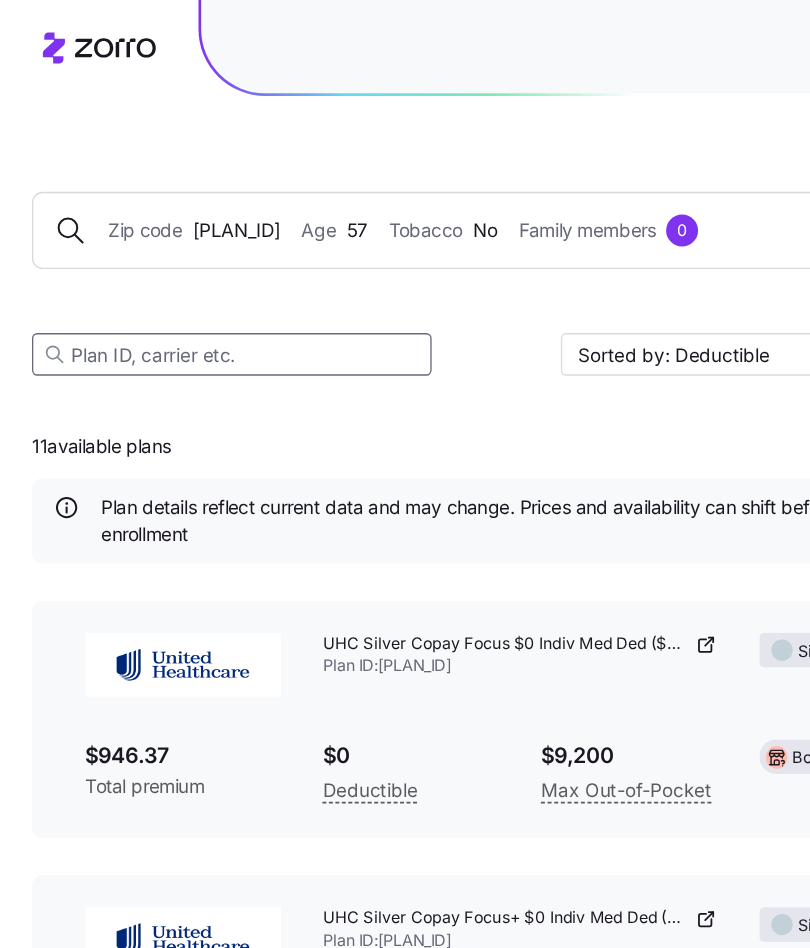 type 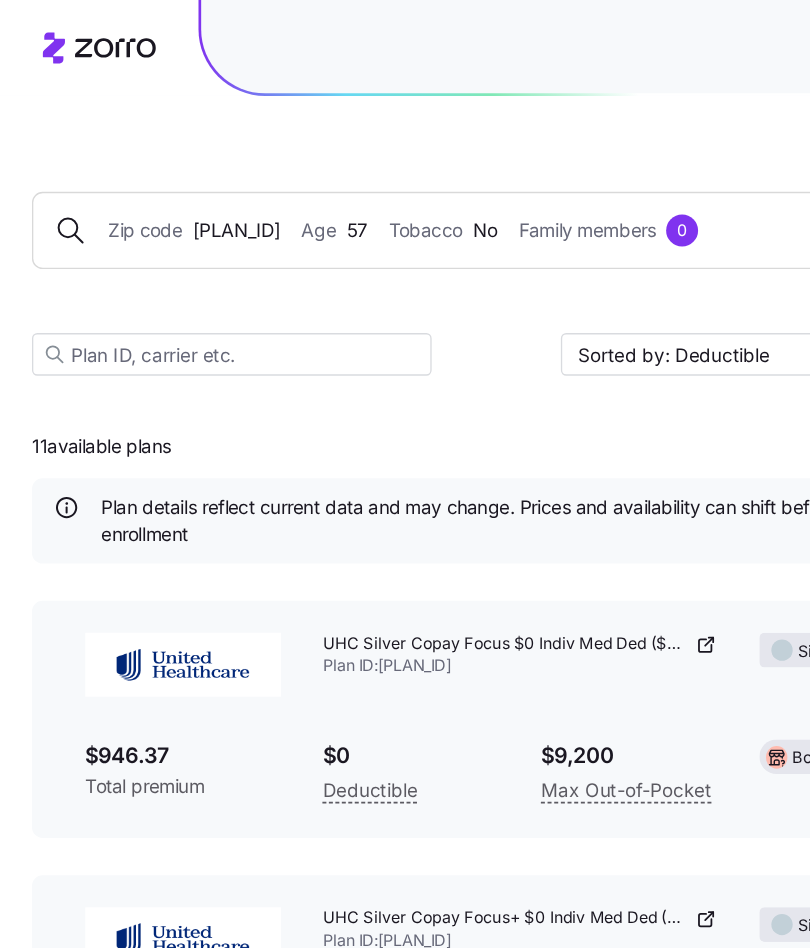 click 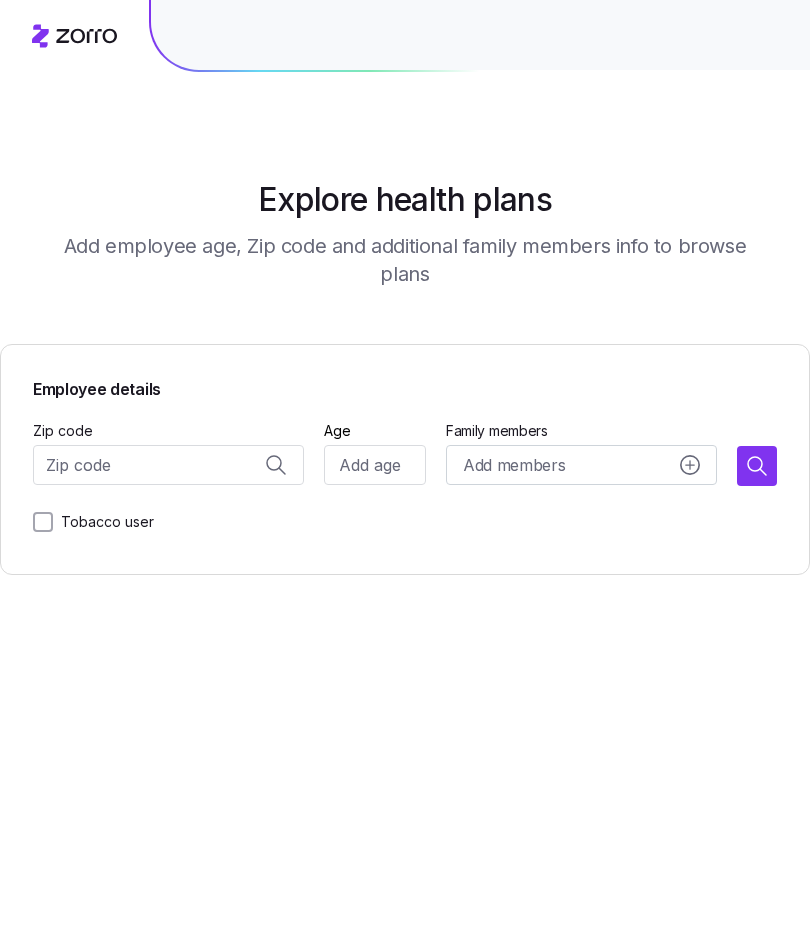 scroll, scrollTop: 0, scrollLeft: 0, axis: both 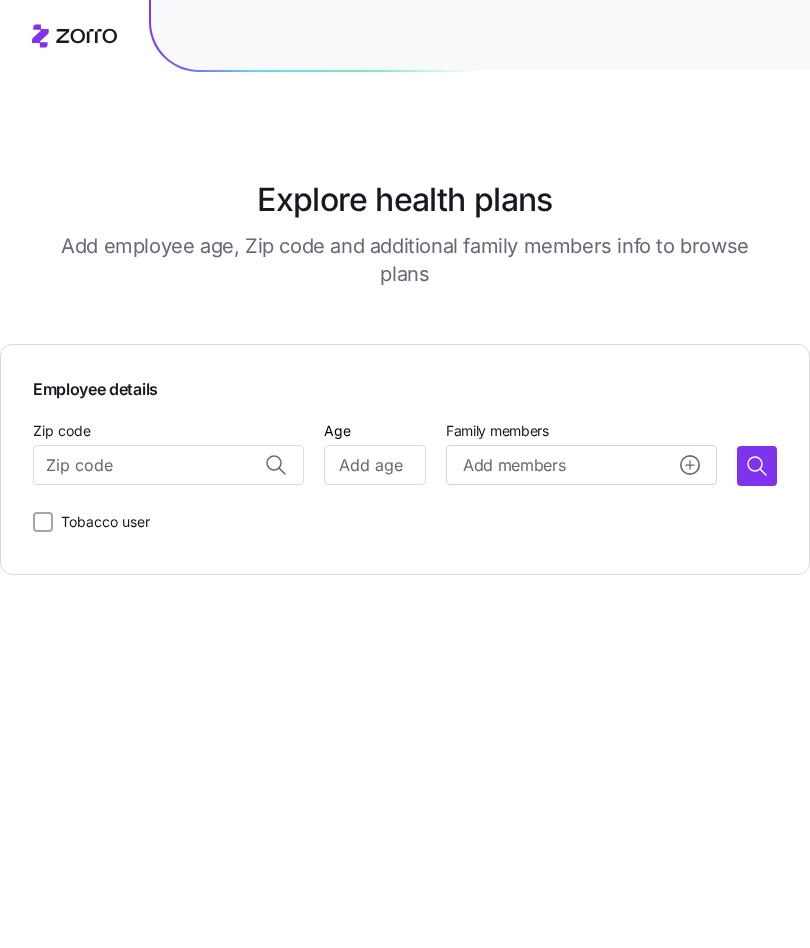 click on "Zip code" at bounding box center [168, 465] 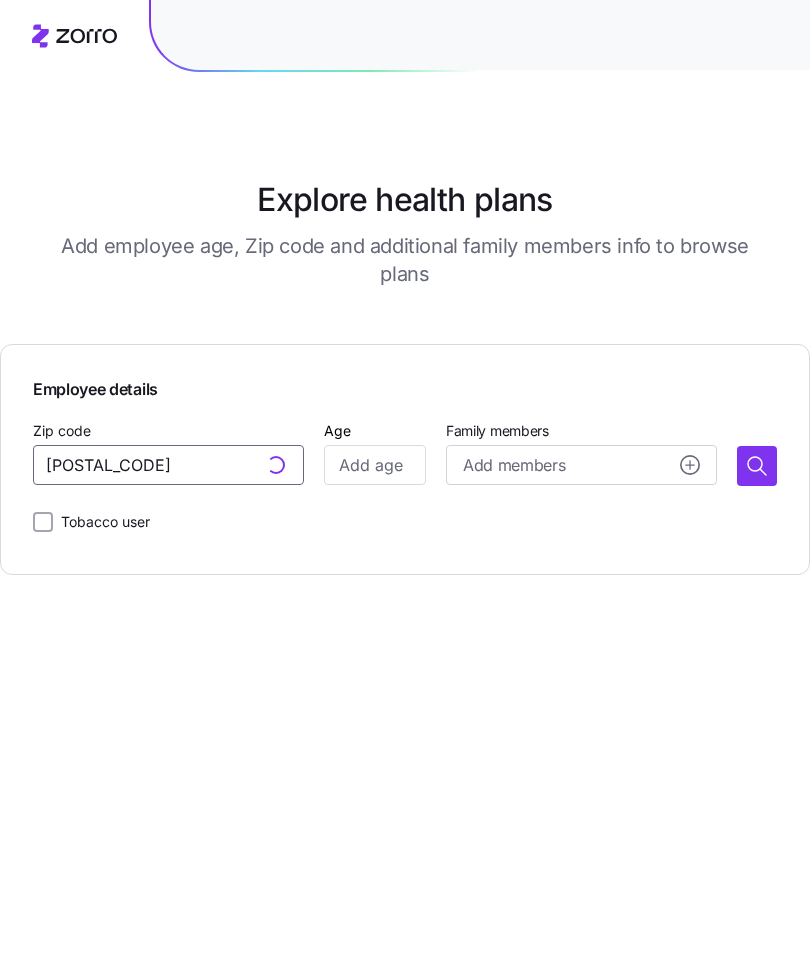 type on "[PLAN_ID]" 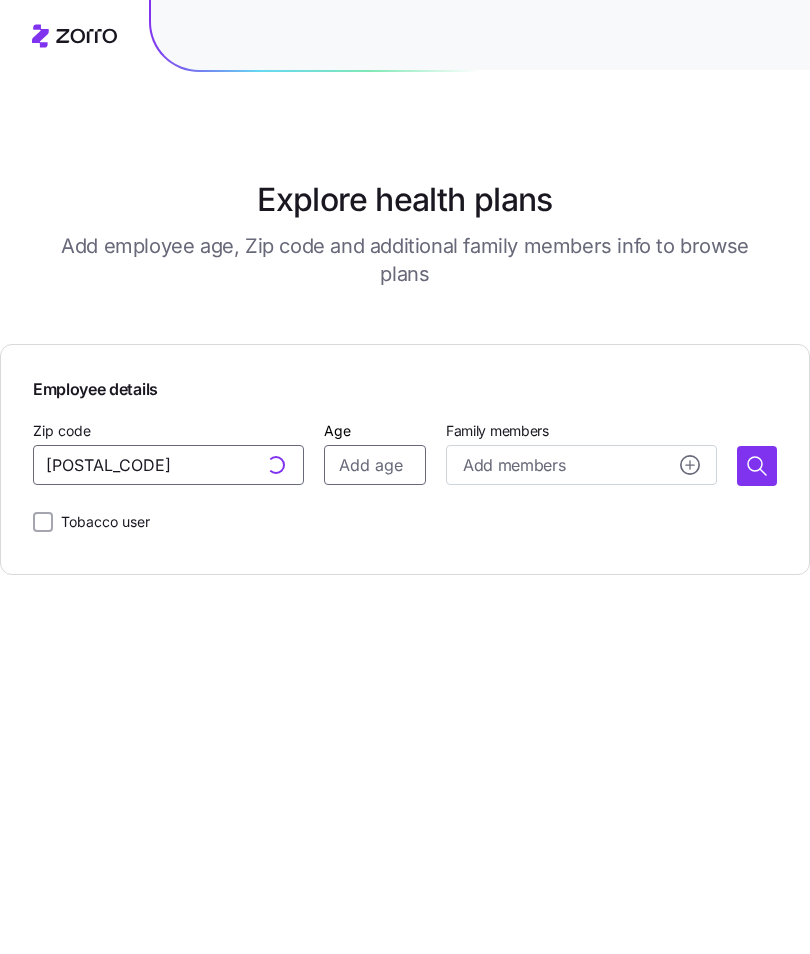 click on "Age" at bounding box center (375, 465) 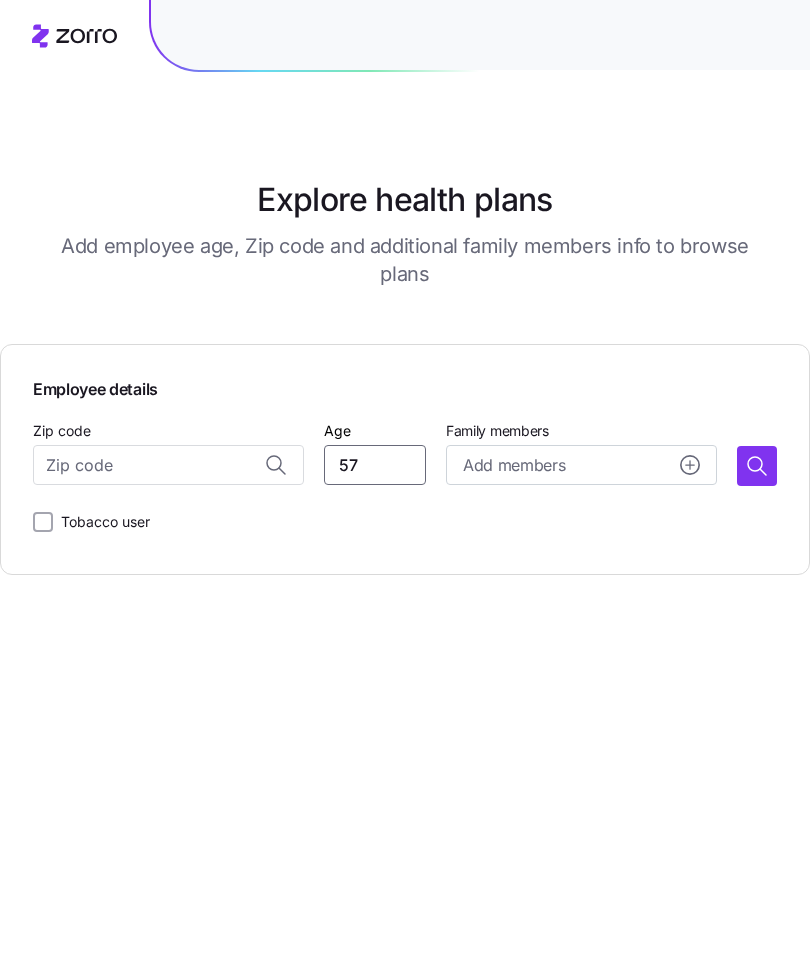 type on "57" 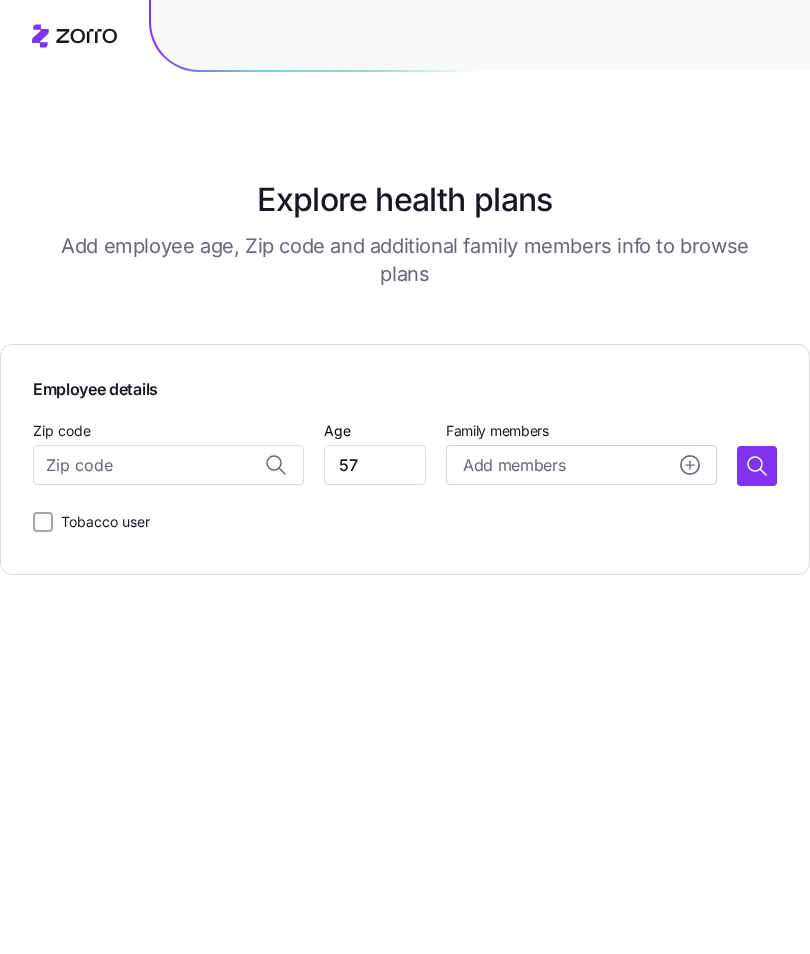 click 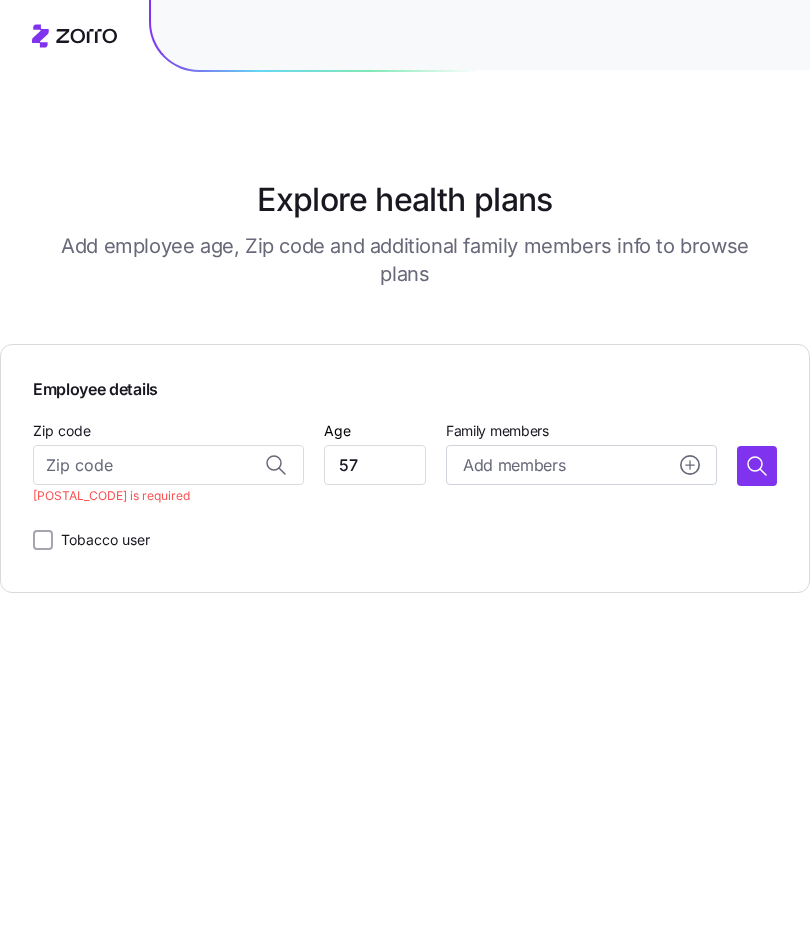 click on "Zip code" at bounding box center (168, 465) 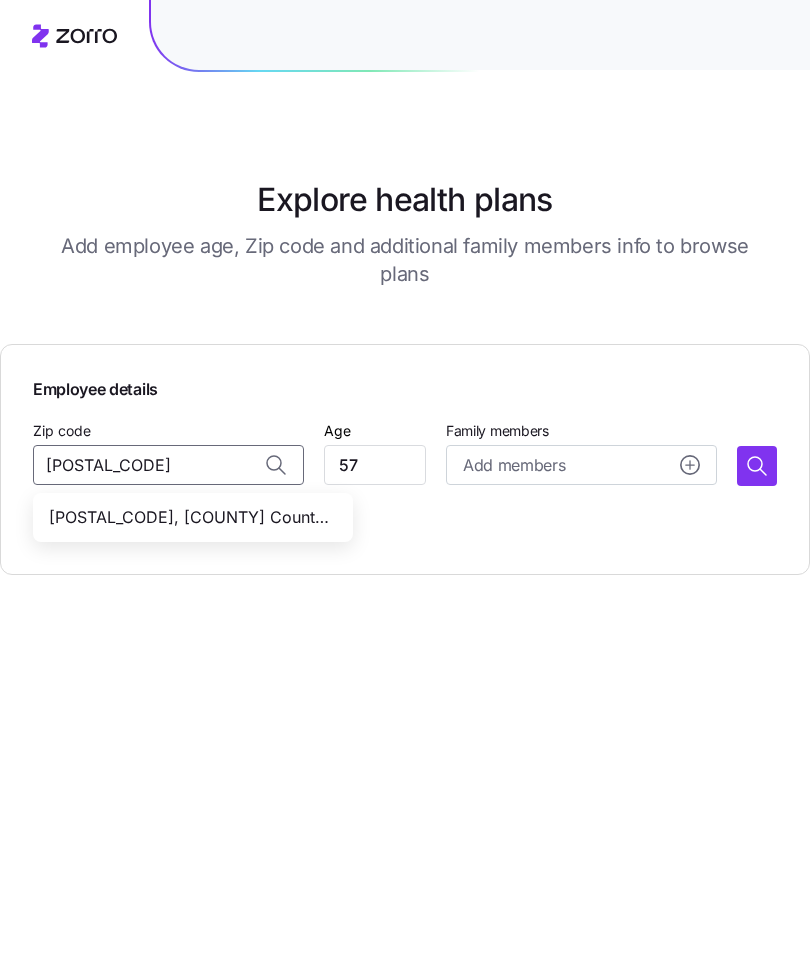click on "46203, Marion County, IN" at bounding box center (189, 517) 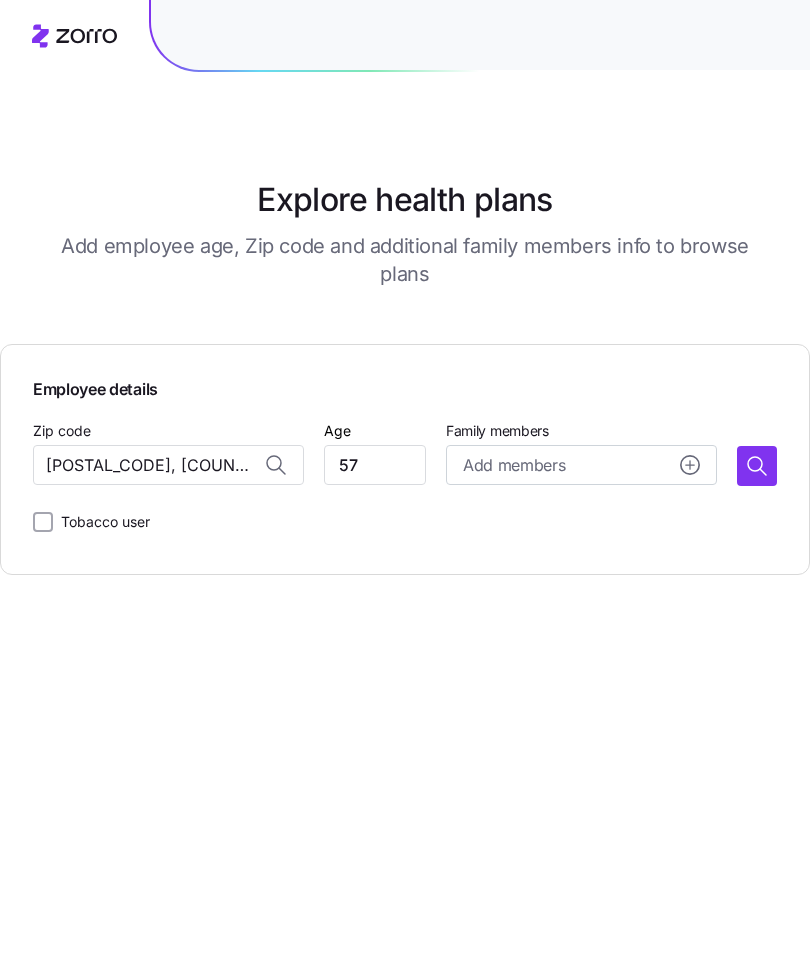 click at bounding box center [757, 466] 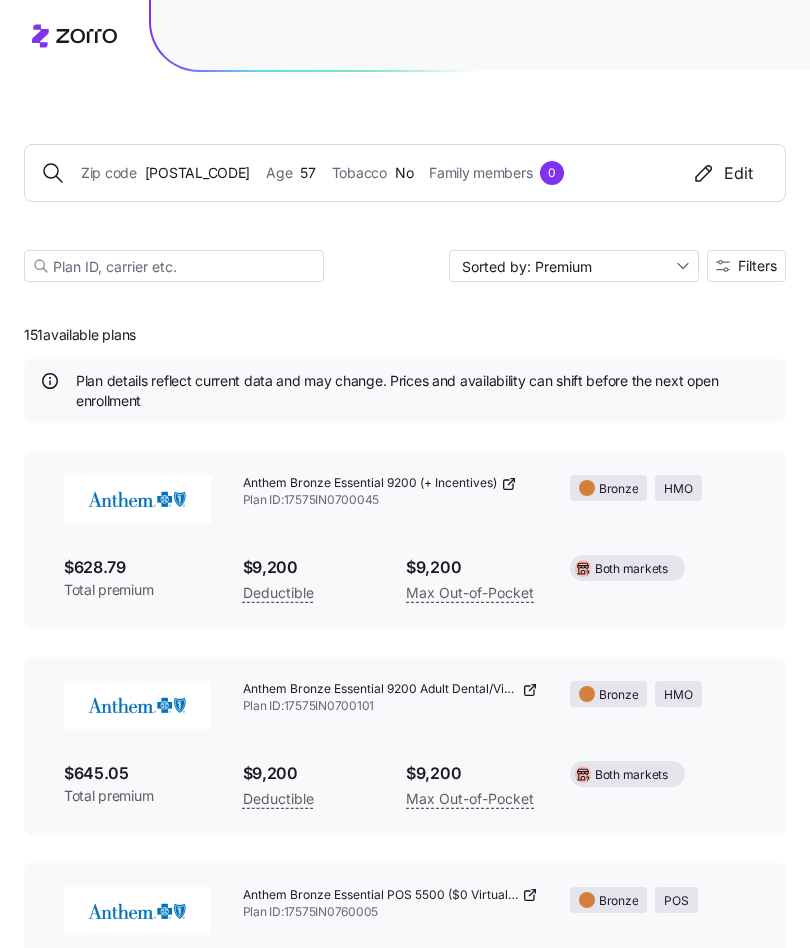 click on "Anthem Bronze Essential 9200 (+ Incentives) Plan ID:  17575IN0700045" at bounding box center [390, 492] 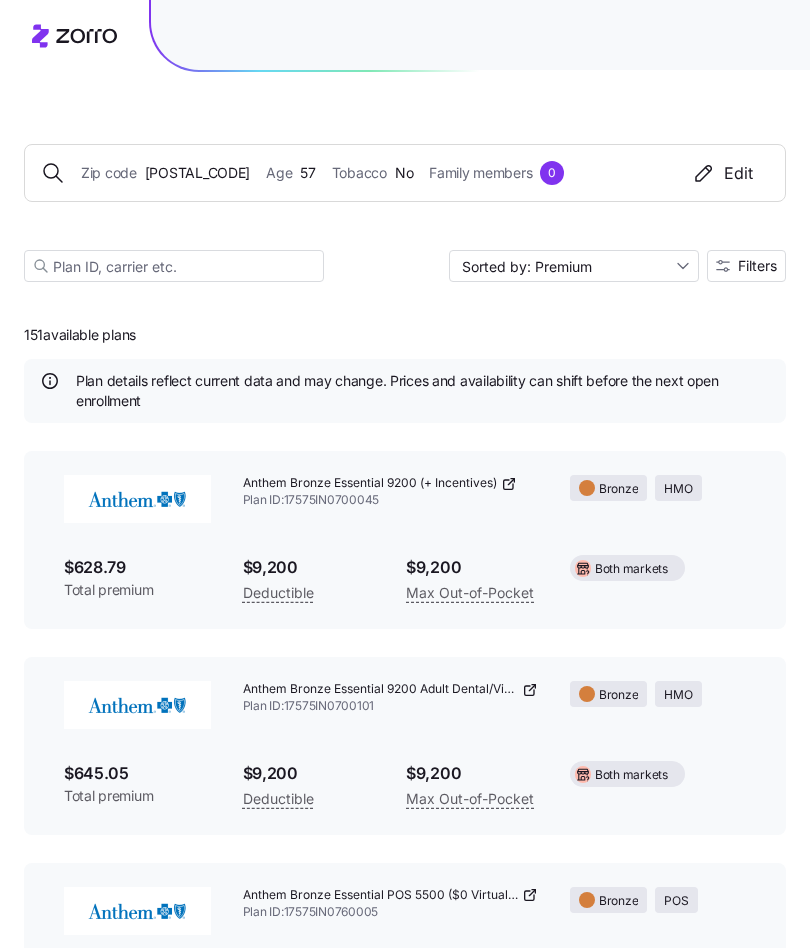 click 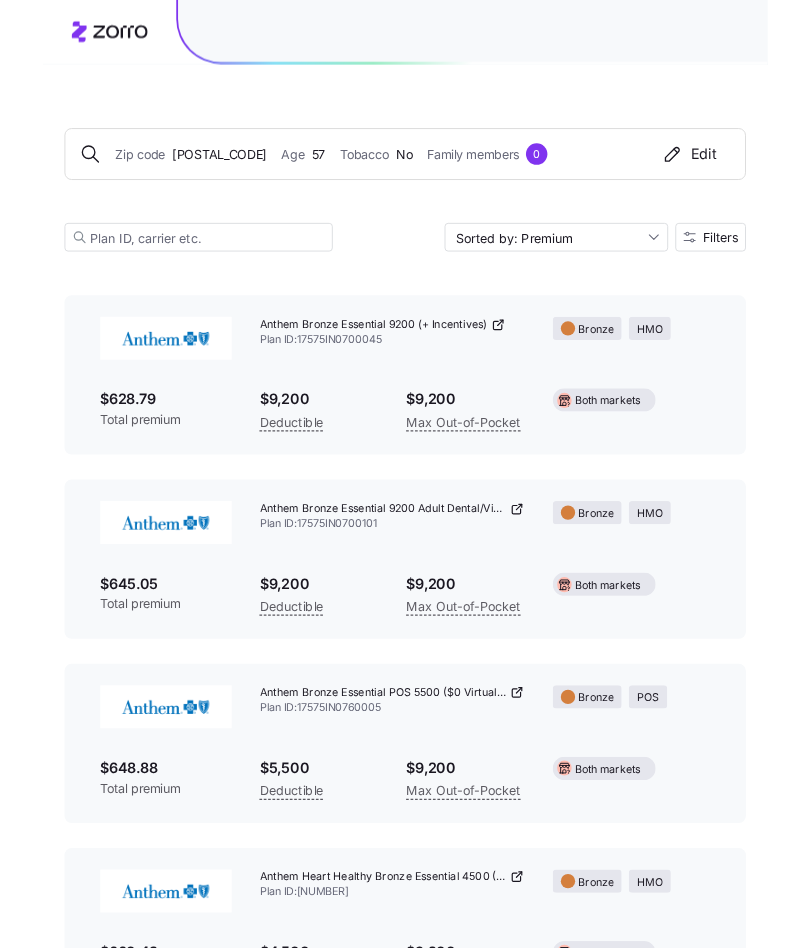scroll, scrollTop: 121, scrollLeft: 0, axis: vertical 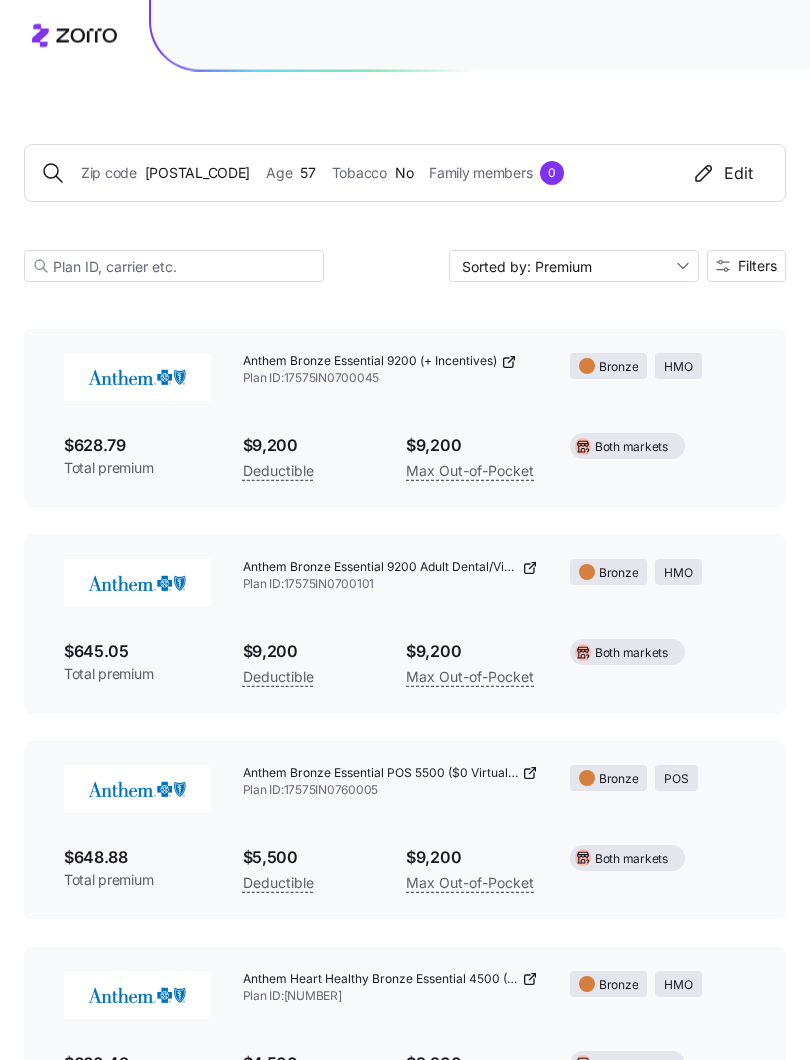 click 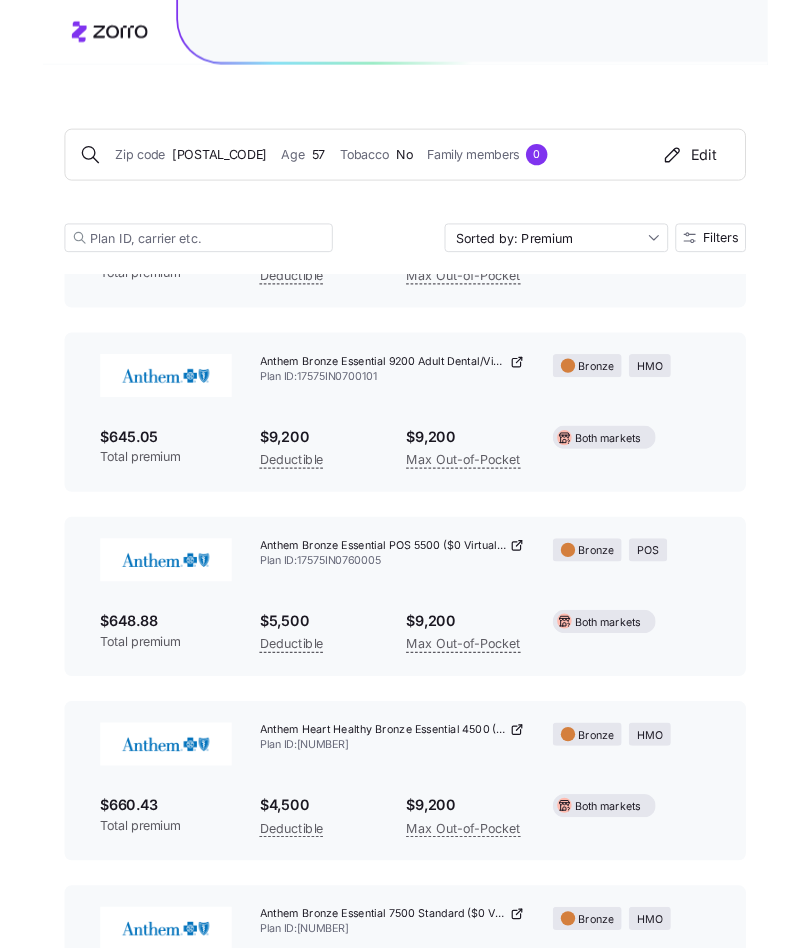 scroll, scrollTop: 0, scrollLeft: 0, axis: both 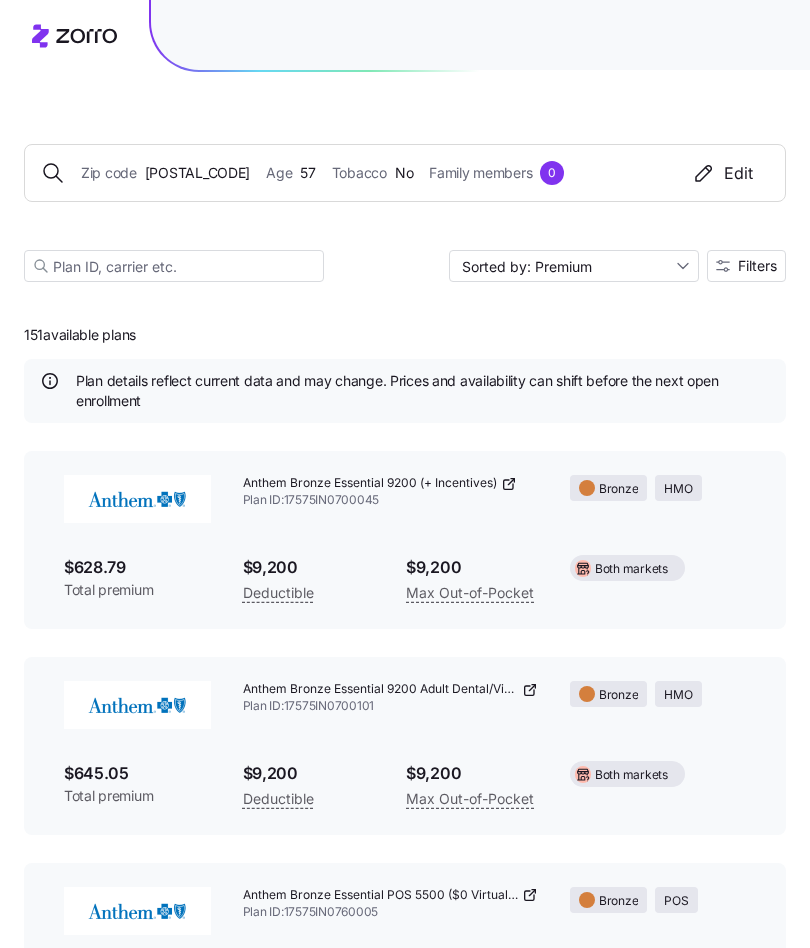 click on "Filters" at bounding box center [757, 266] 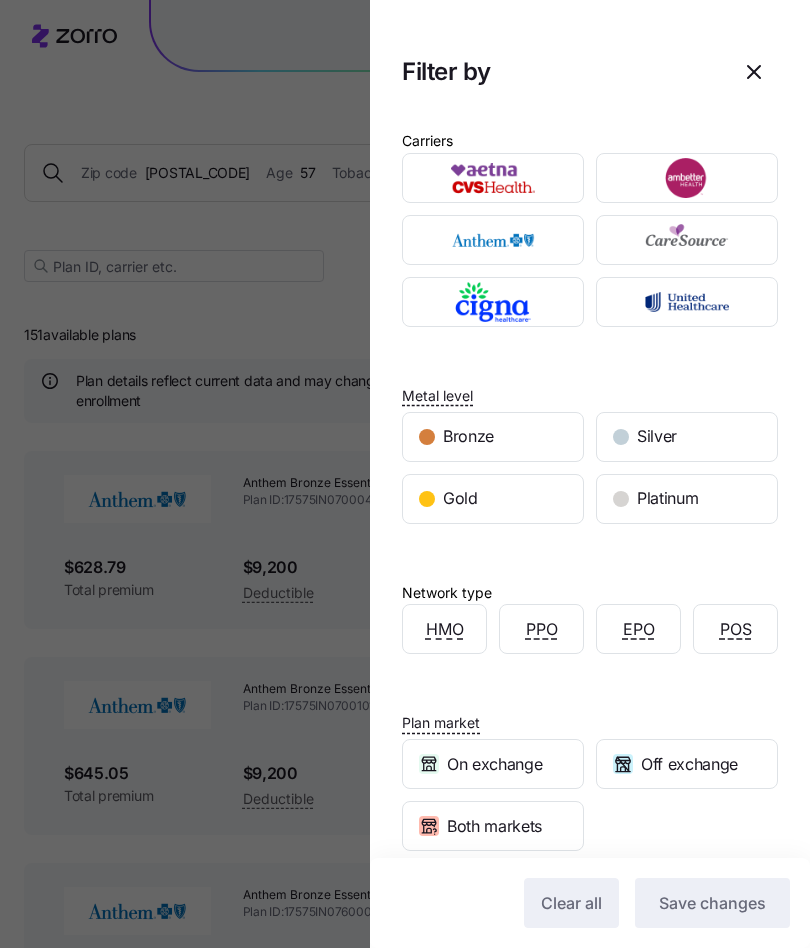 click 